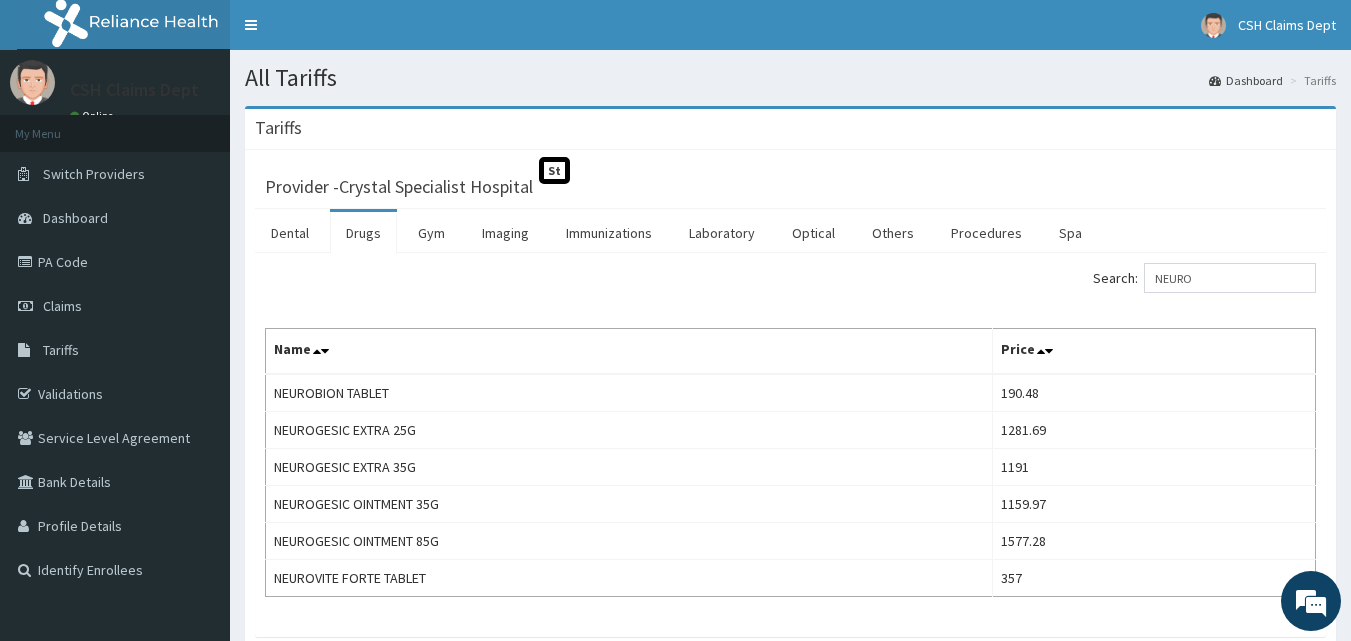 scroll, scrollTop: 0, scrollLeft: 0, axis: both 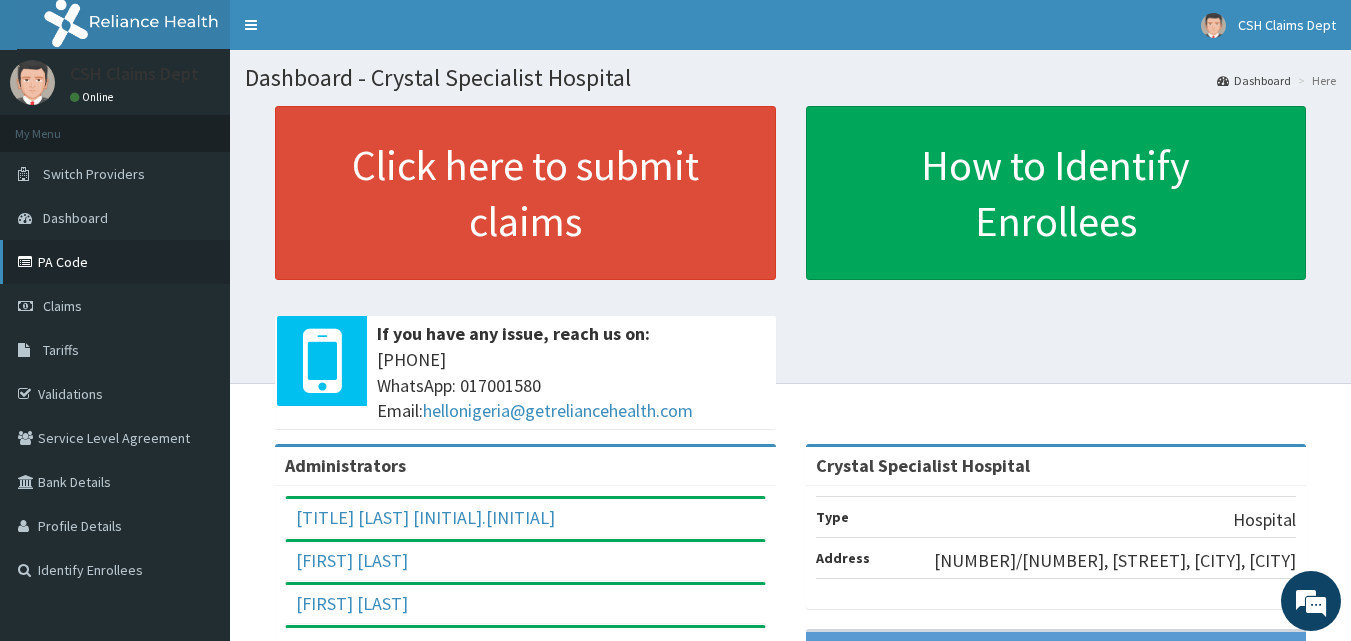 click on "PA Code" at bounding box center [115, 262] 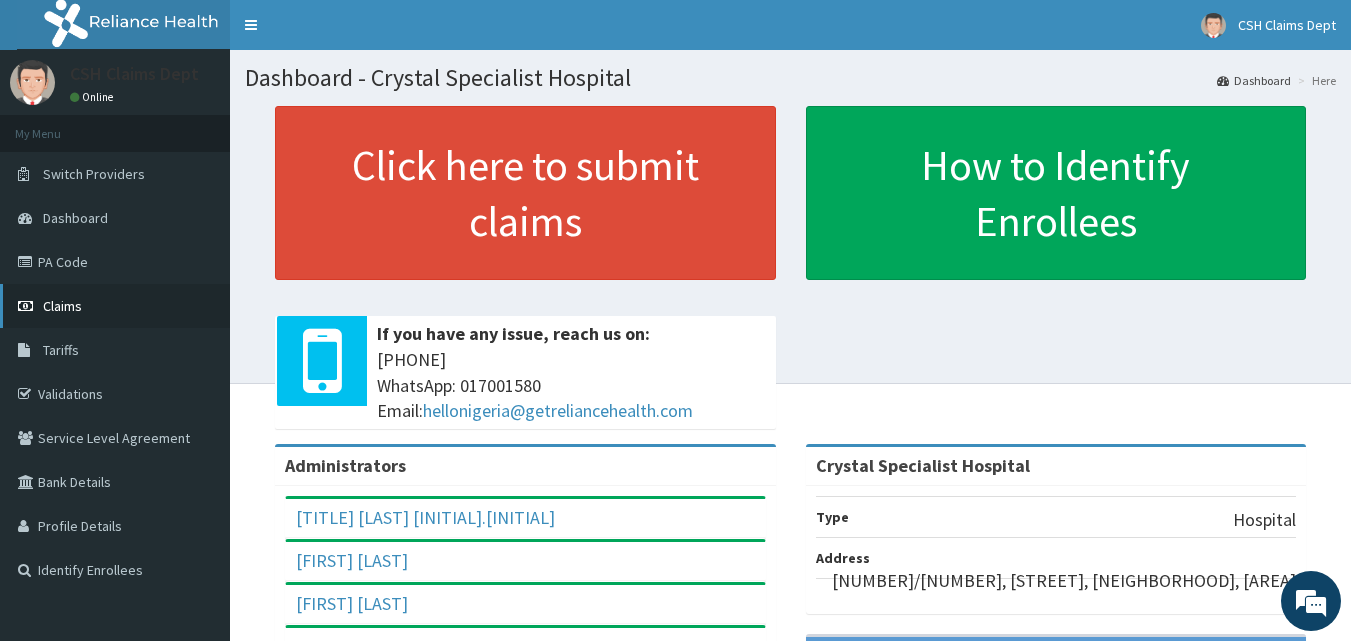 scroll, scrollTop: 0, scrollLeft: 0, axis: both 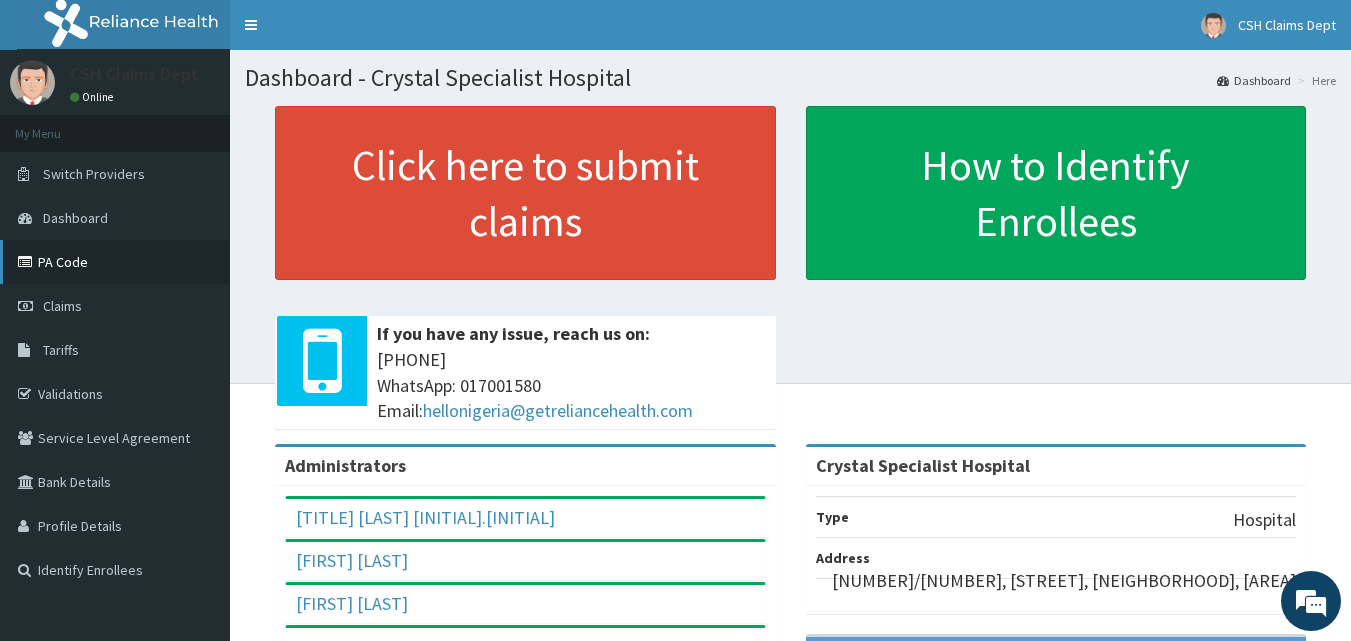 click on "PA Code" at bounding box center (115, 262) 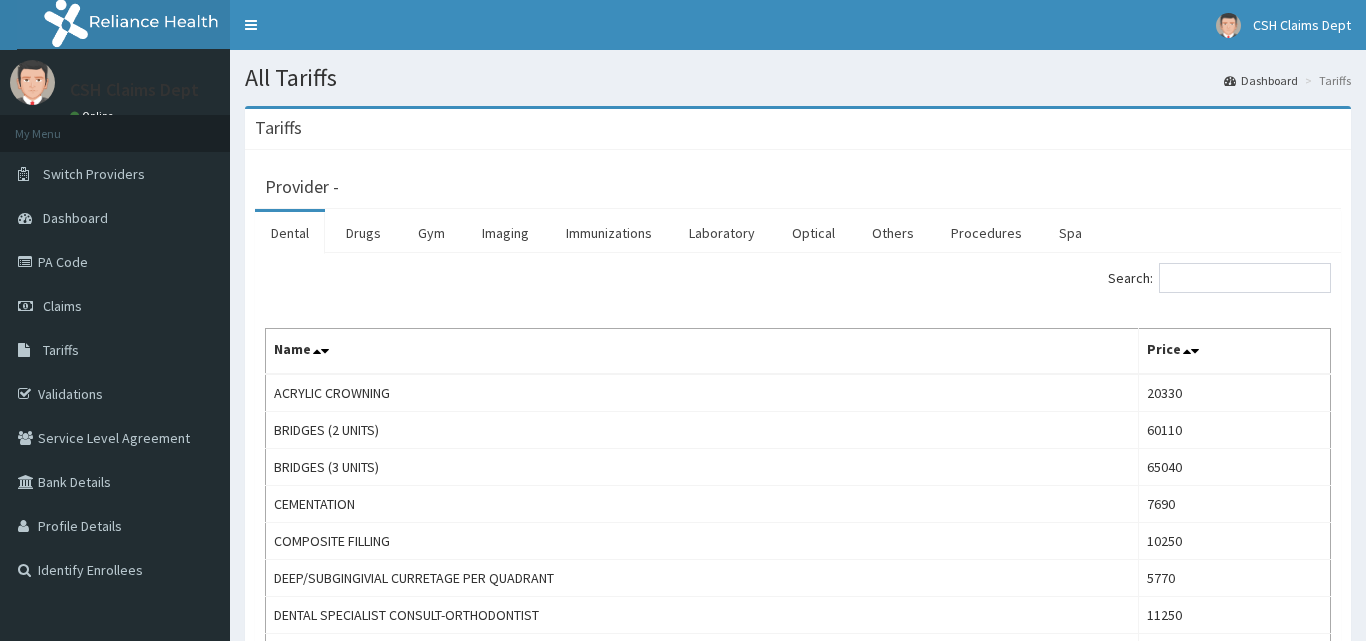 click on "Laboratory" at bounding box center (722, 233) 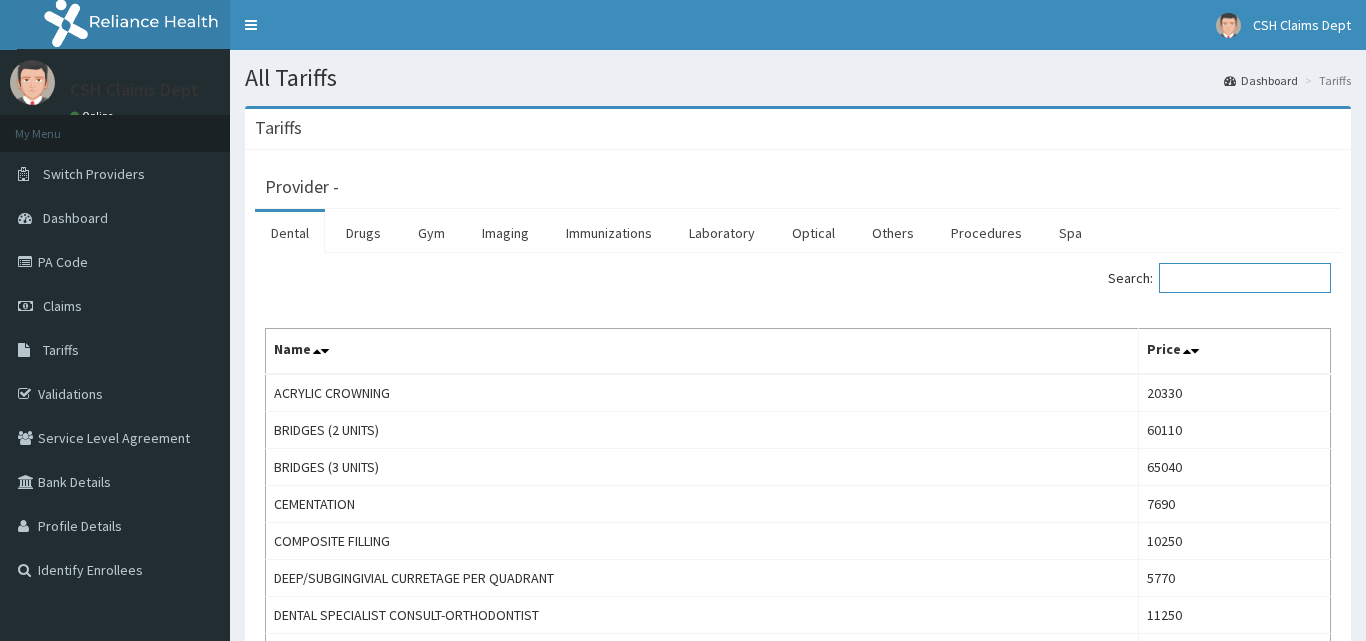 click on "Search:" at bounding box center [1245, 278] 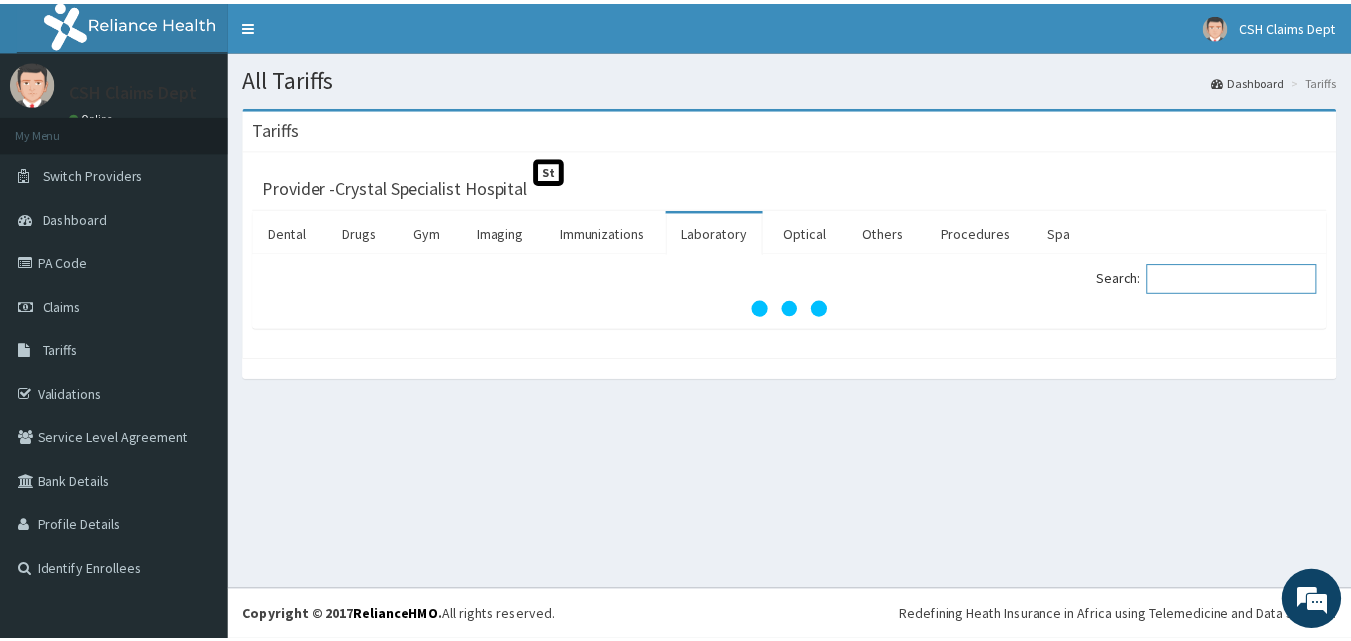 scroll, scrollTop: 0, scrollLeft: 0, axis: both 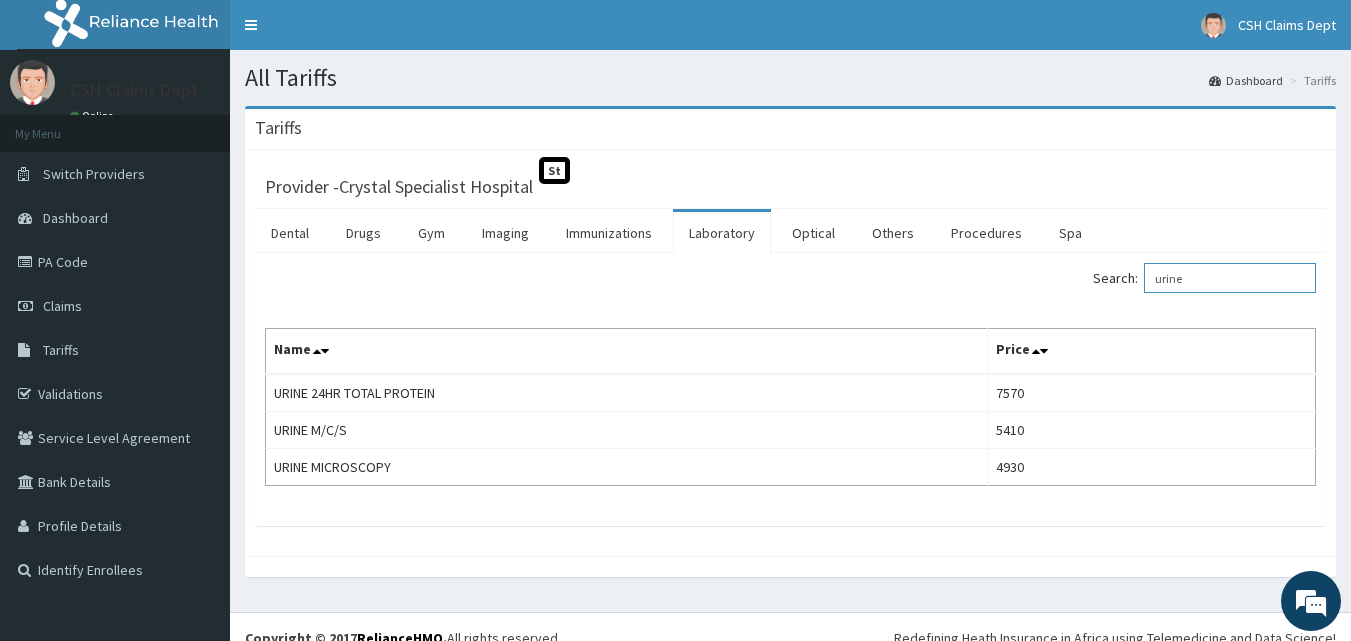 type on "urine" 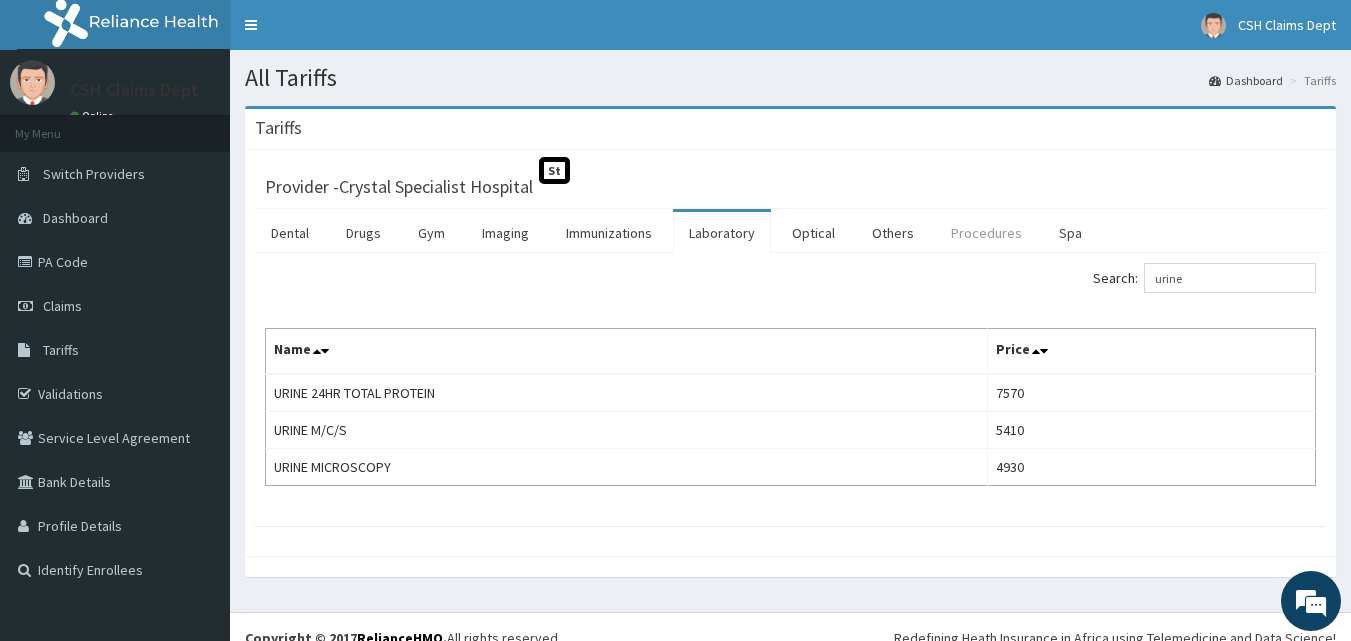 click on "Procedures" at bounding box center [986, 233] 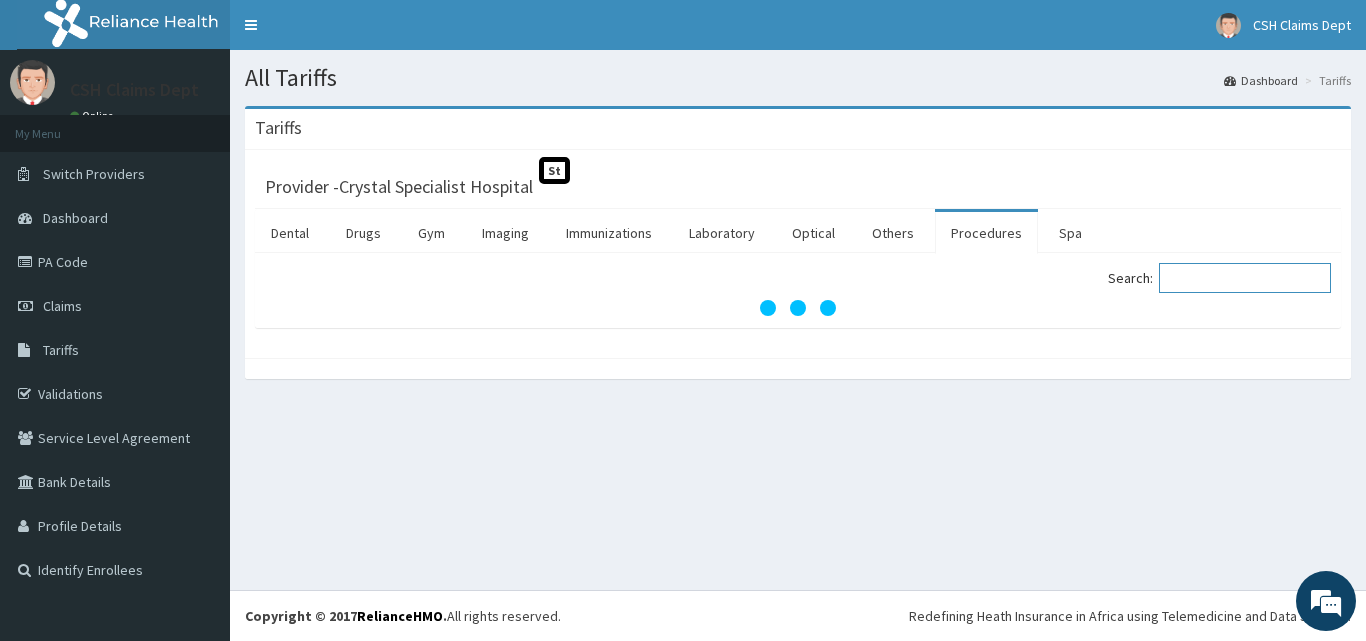 click on "Search:" at bounding box center (1245, 278) 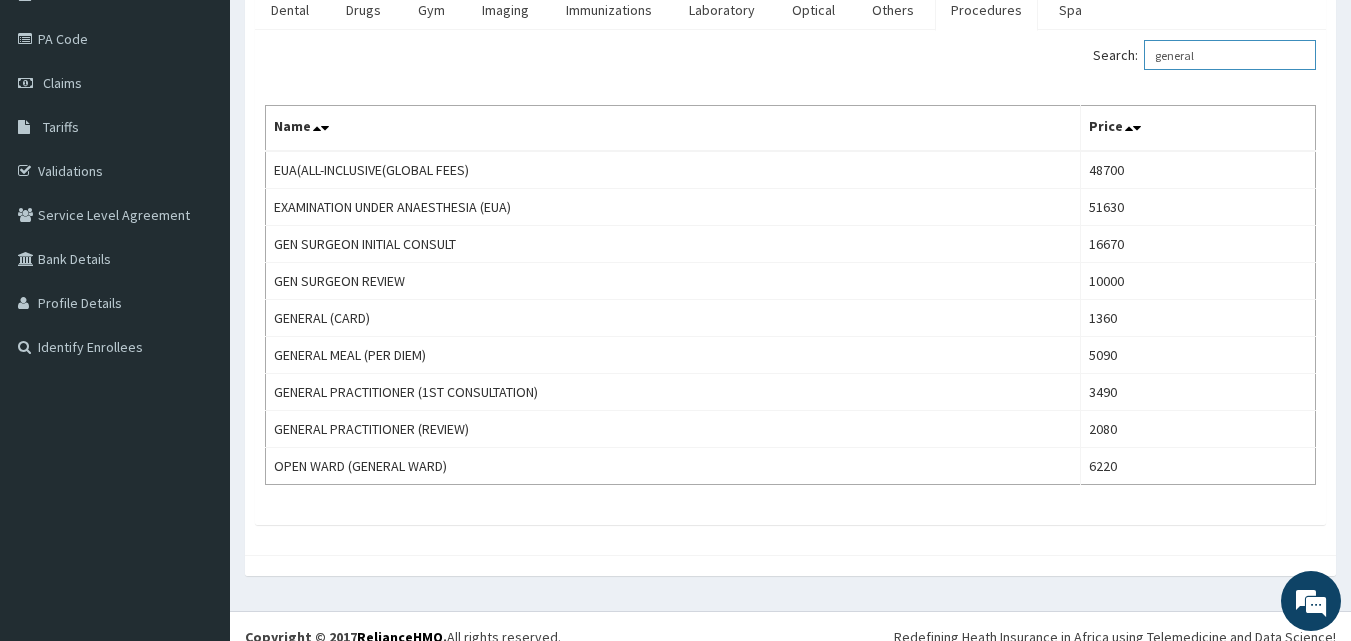 scroll, scrollTop: 244, scrollLeft: 0, axis: vertical 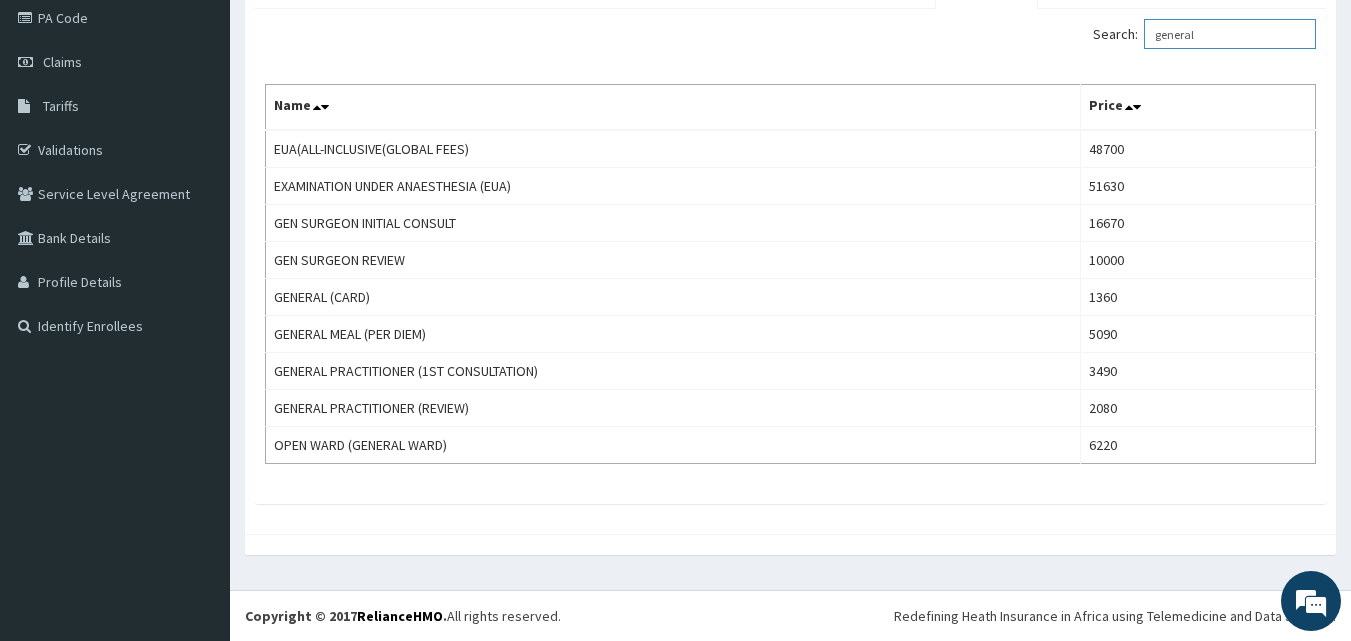 type on "general" 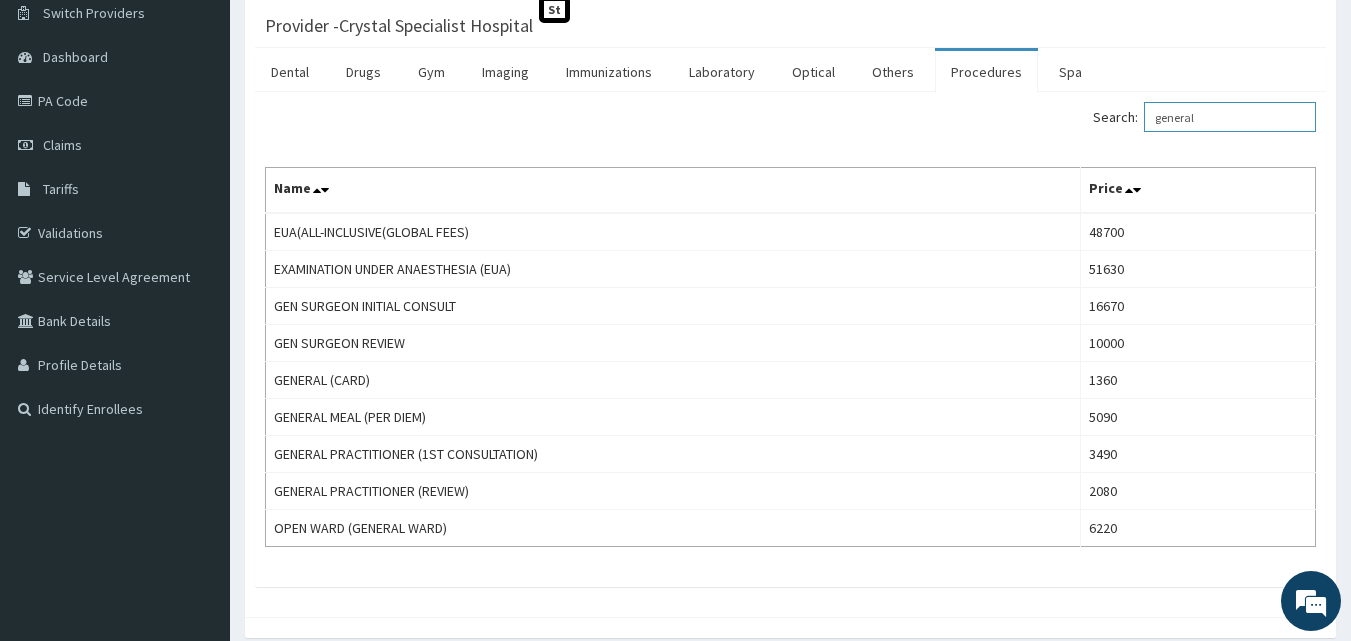scroll, scrollTop: 0, scrollLeft: 0, axis: both 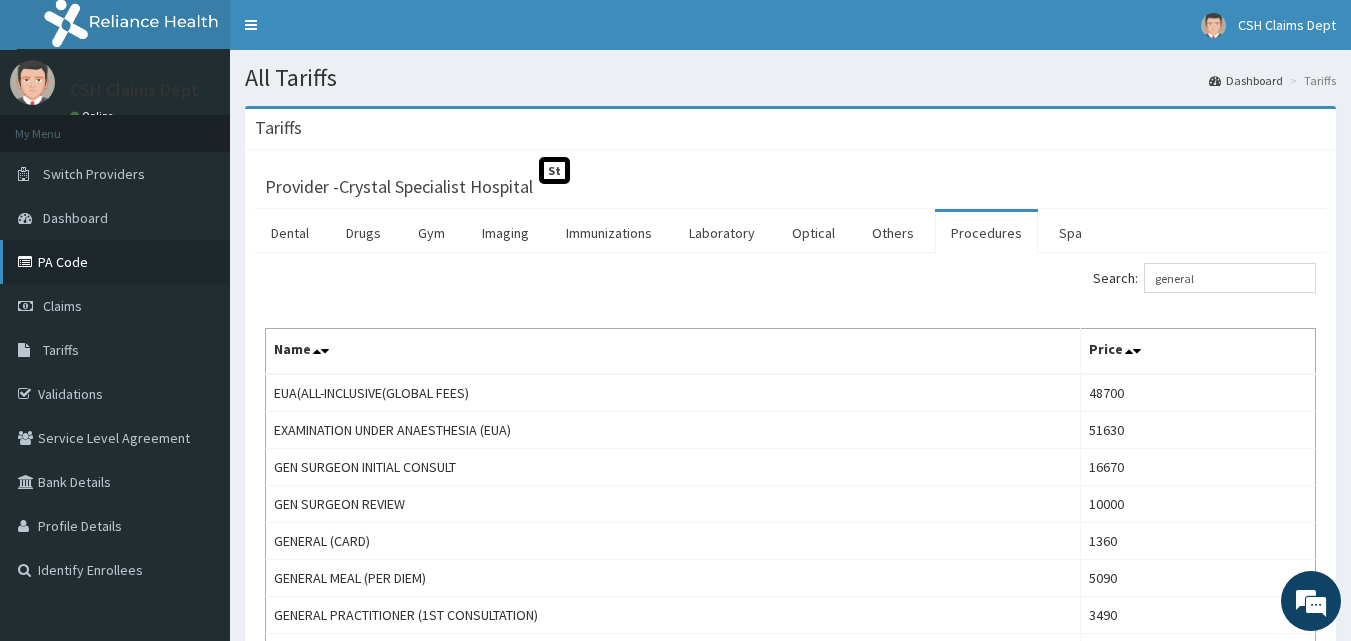 click on "PA Code" at bounding box center [115, 262] 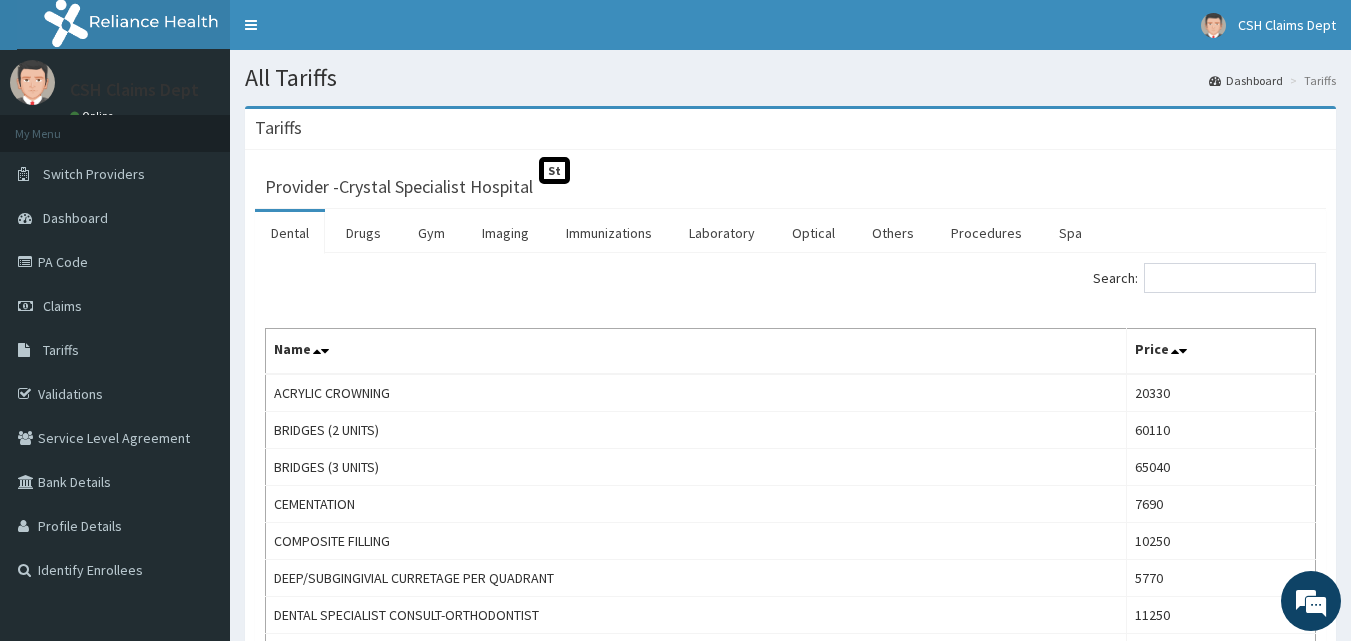 click on "Drugs" at bounding box center [363, 233] 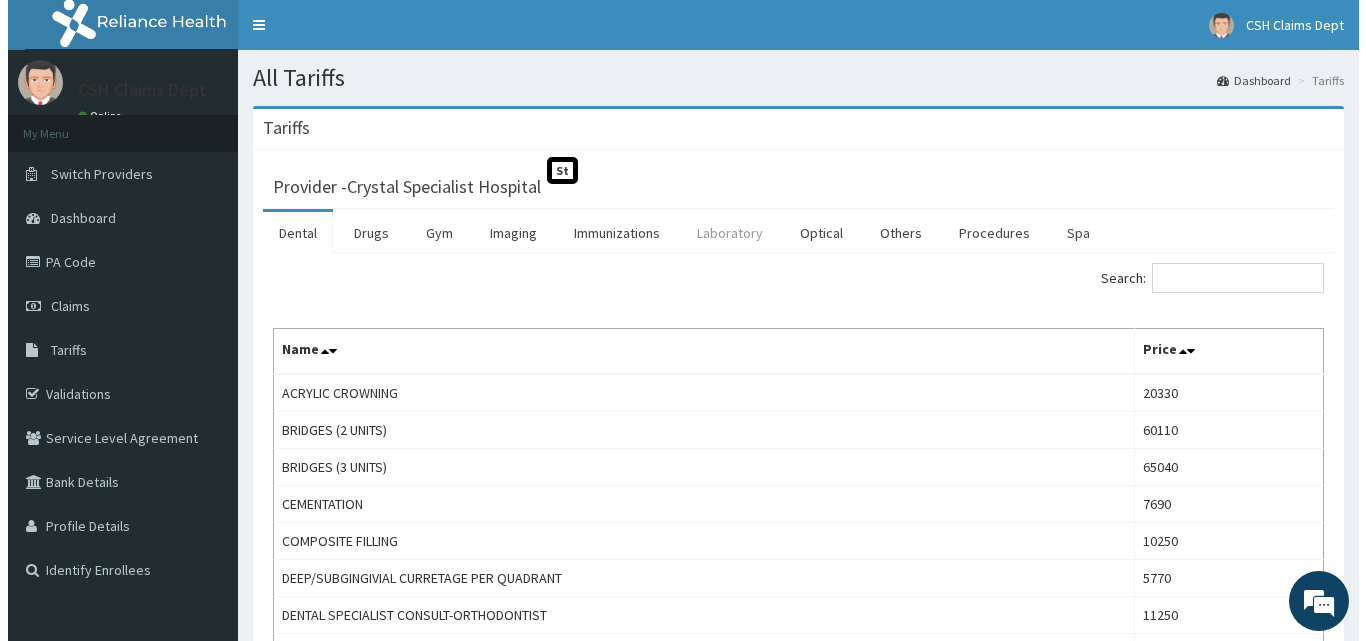 scroll, scrollTop: 0, scrollLeft: 0, axis: both 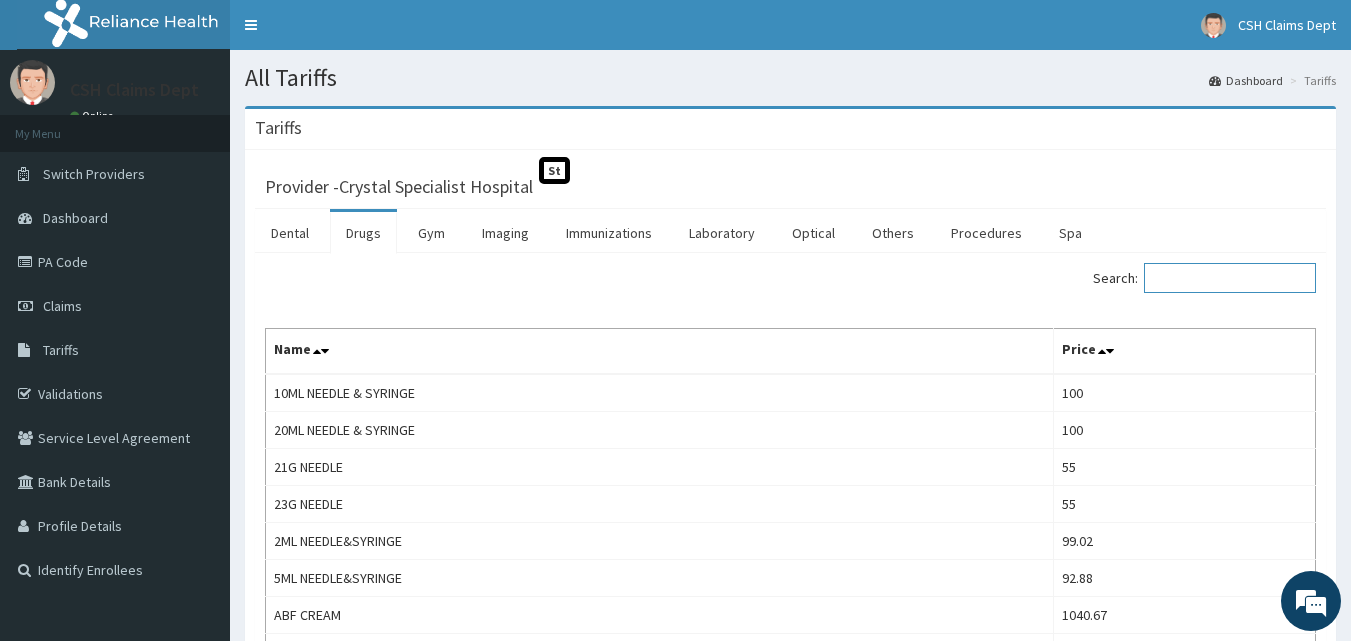 click on "Search:" at bounding box center (1230, 278) 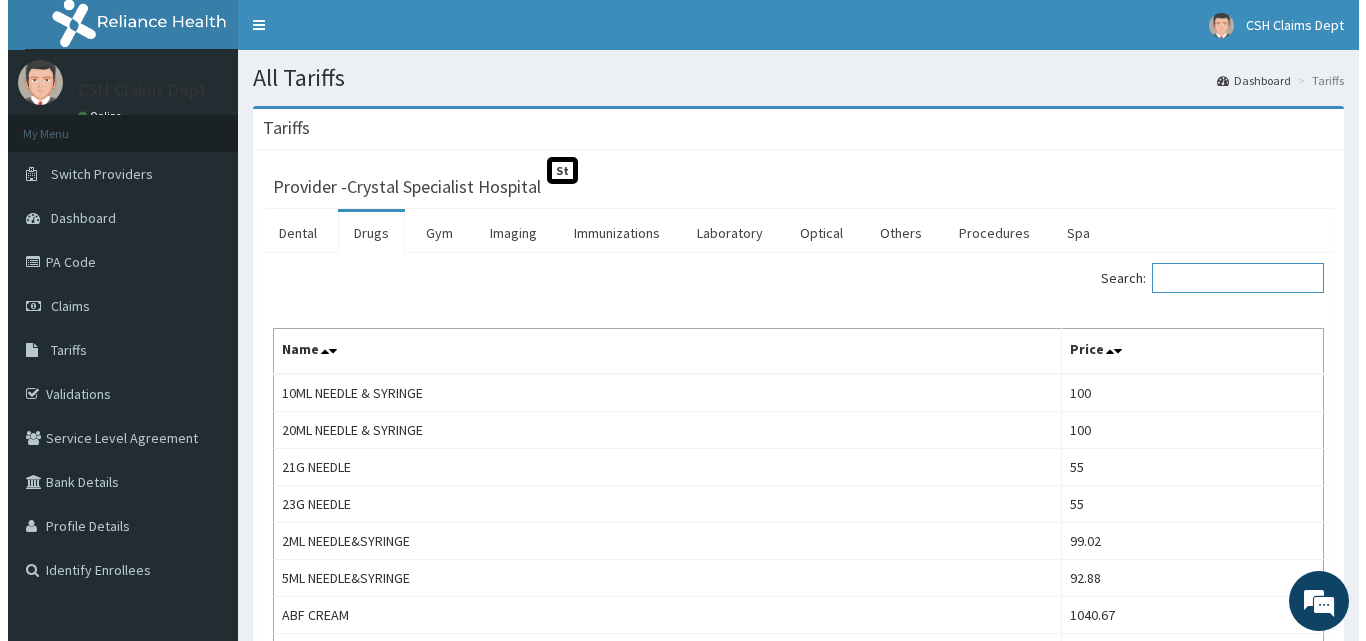 scroll, scrollTop: 0, scrollLeft: 0, axis: both 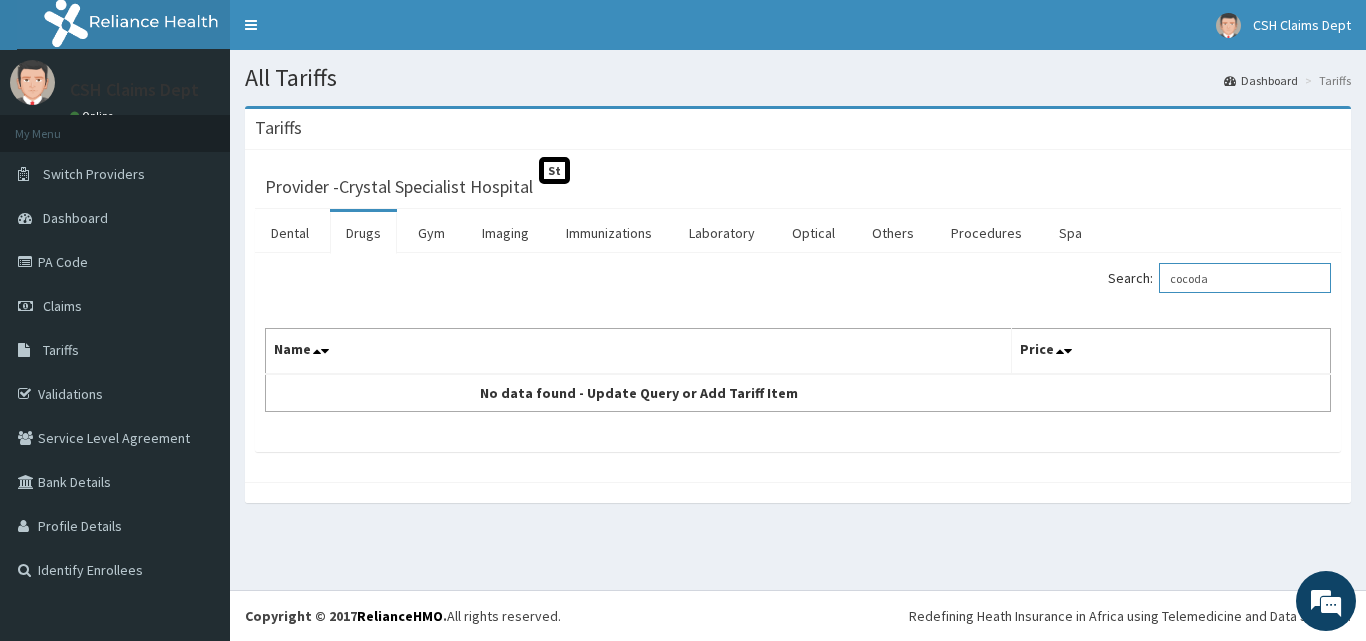 click on "cocoda" at bounding box center (1245, 278) 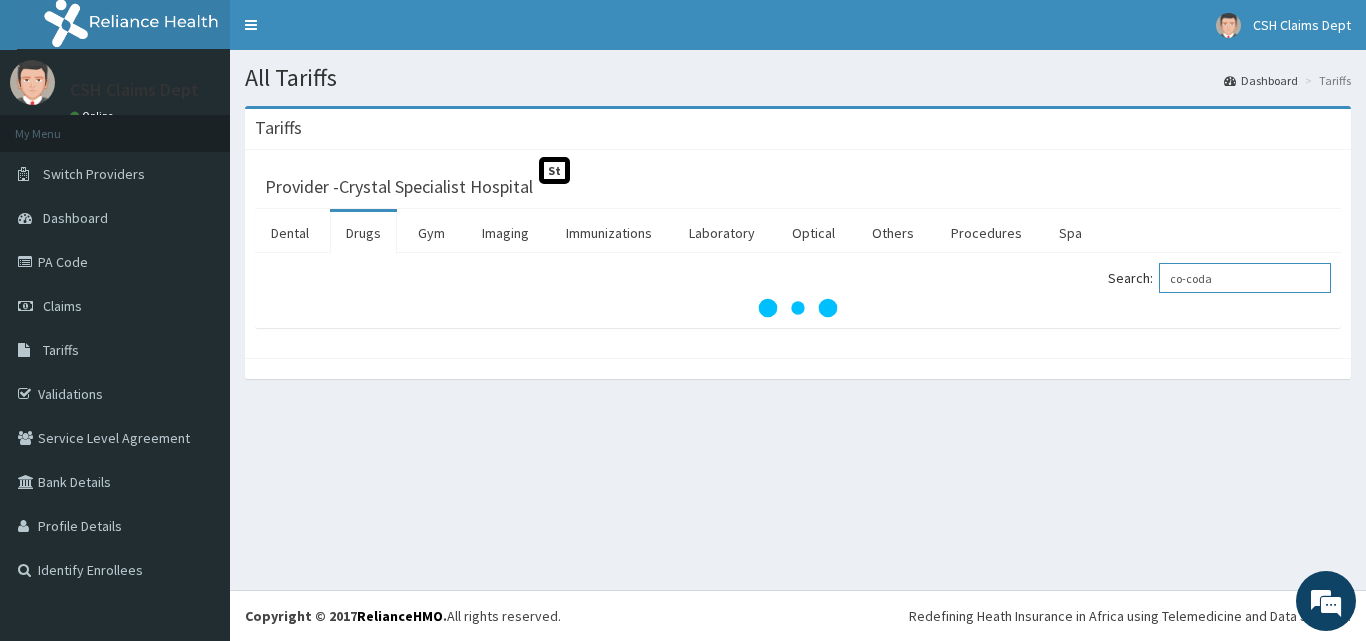 type on "co-coda" 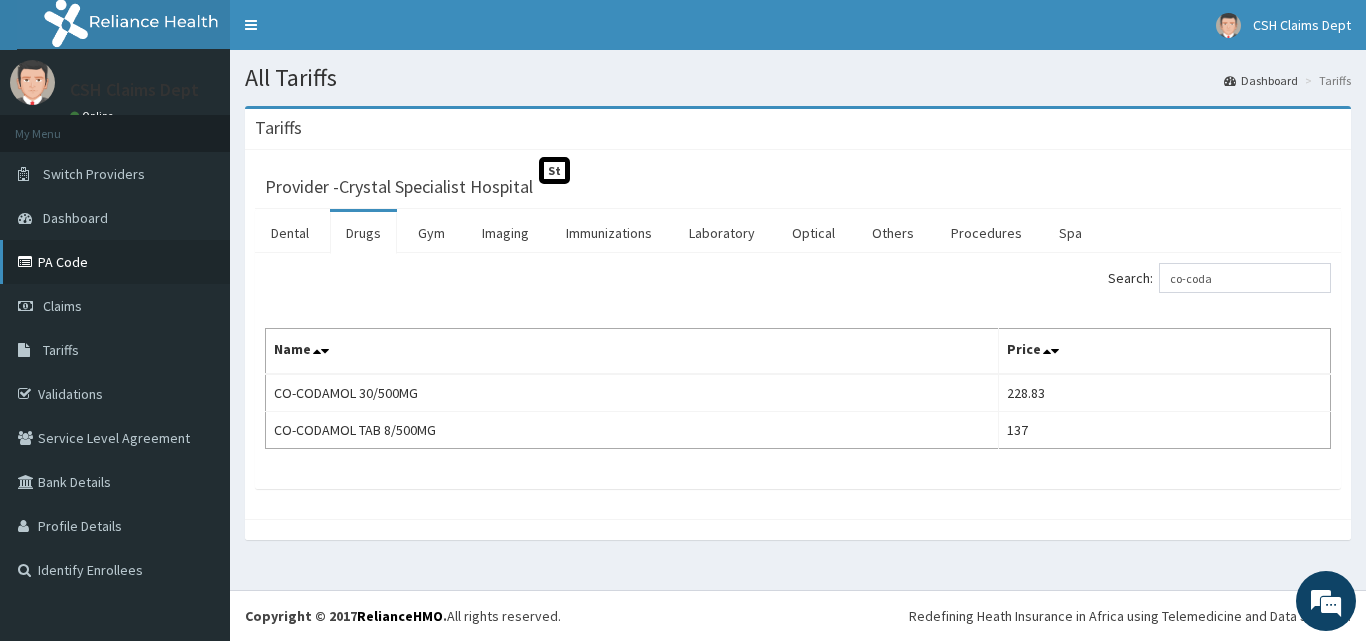 click on "PA Code" at bounding box center (115, 262) 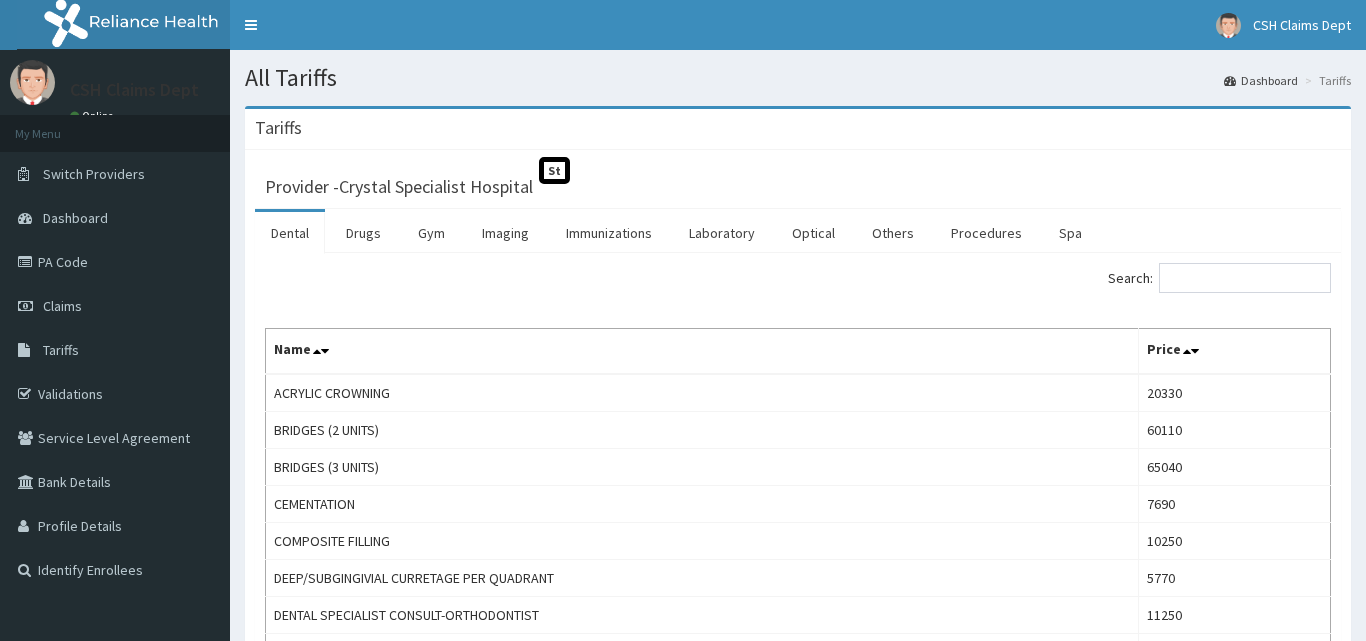 click on "Drugs" at bounding box center (363, 233) 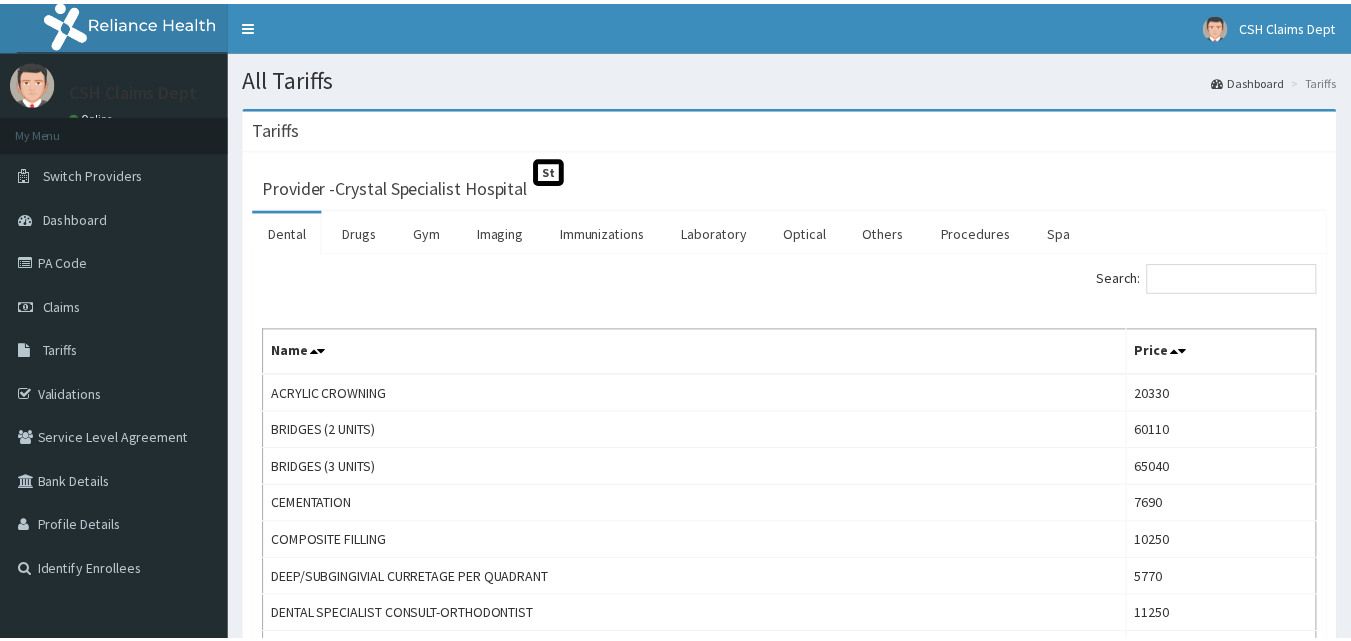 scroll, scrollTop: 0, scrollLeft: 0, axis: both 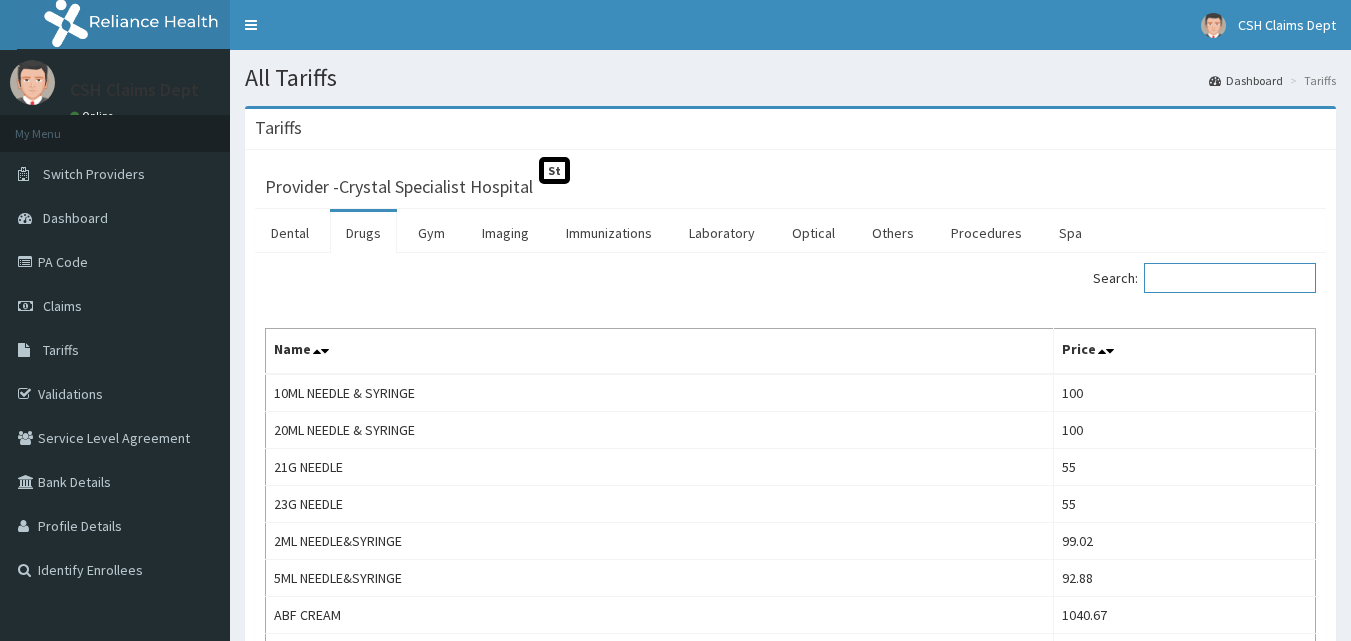 click on "Search:" at bounding box center (1230, 278) 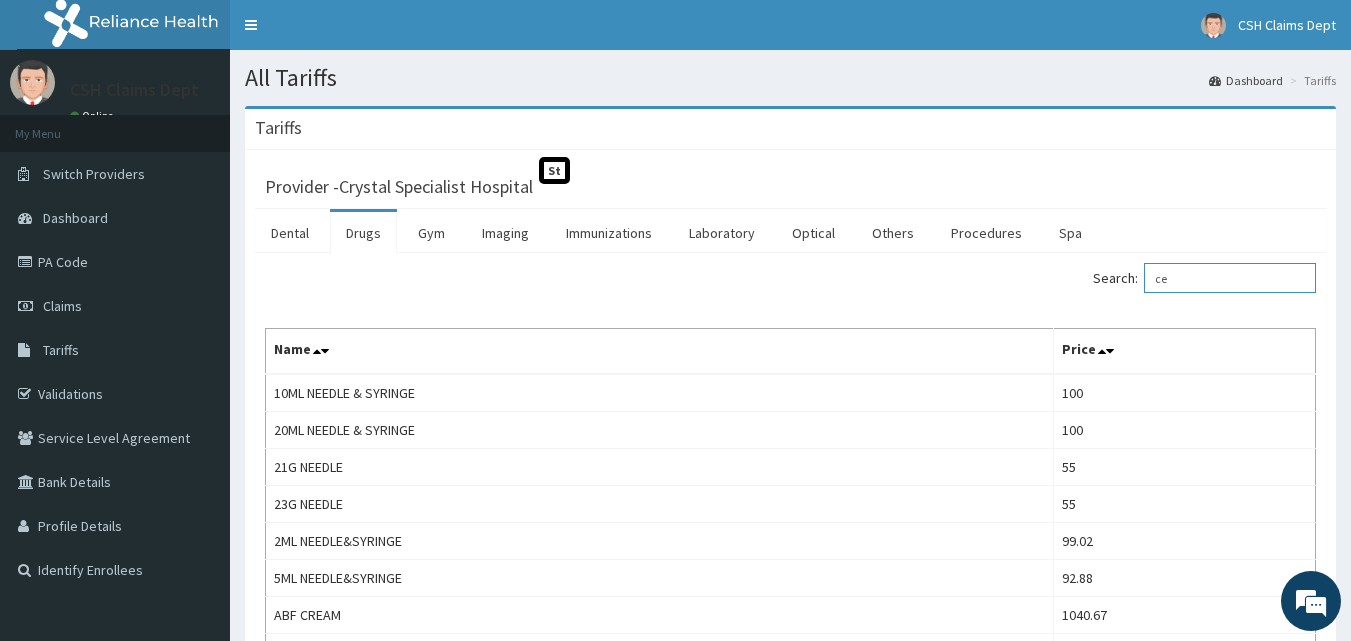 scroll, scrollTop: 0, scrollLeft: 0, axis: both 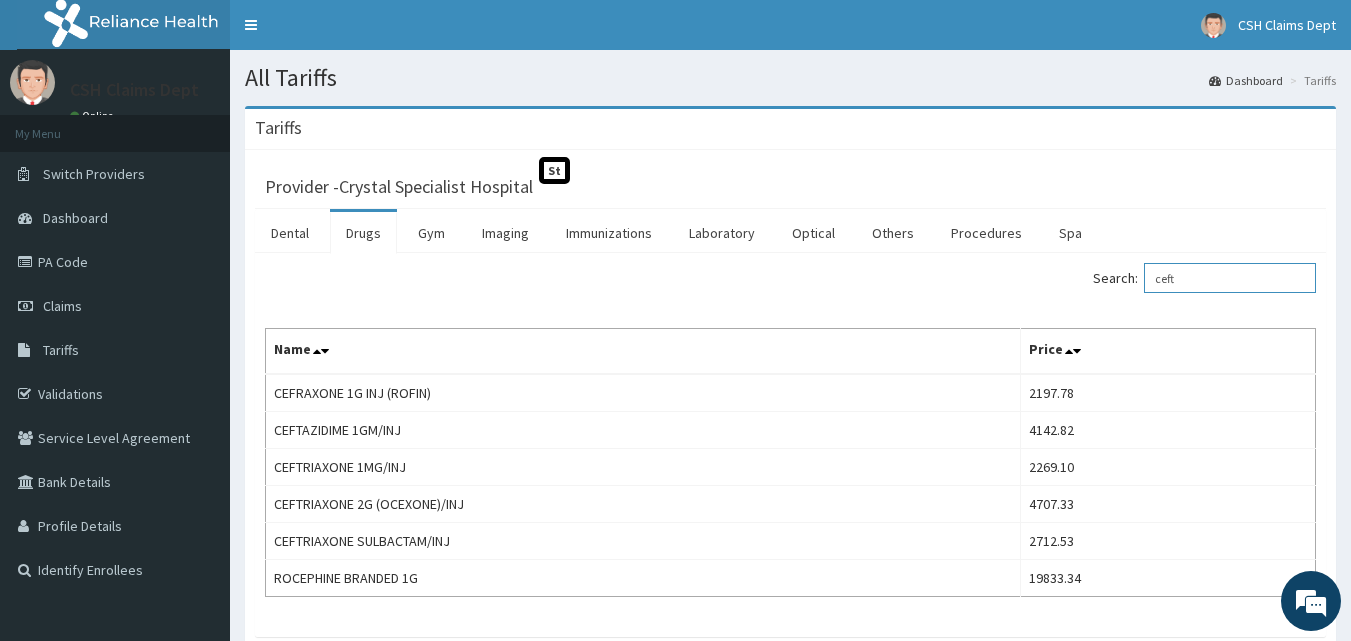 drag, startPoint x: 1201, startPoint y: 271, endPoint x: 931, endPoint y: 287, distance: 270.47366 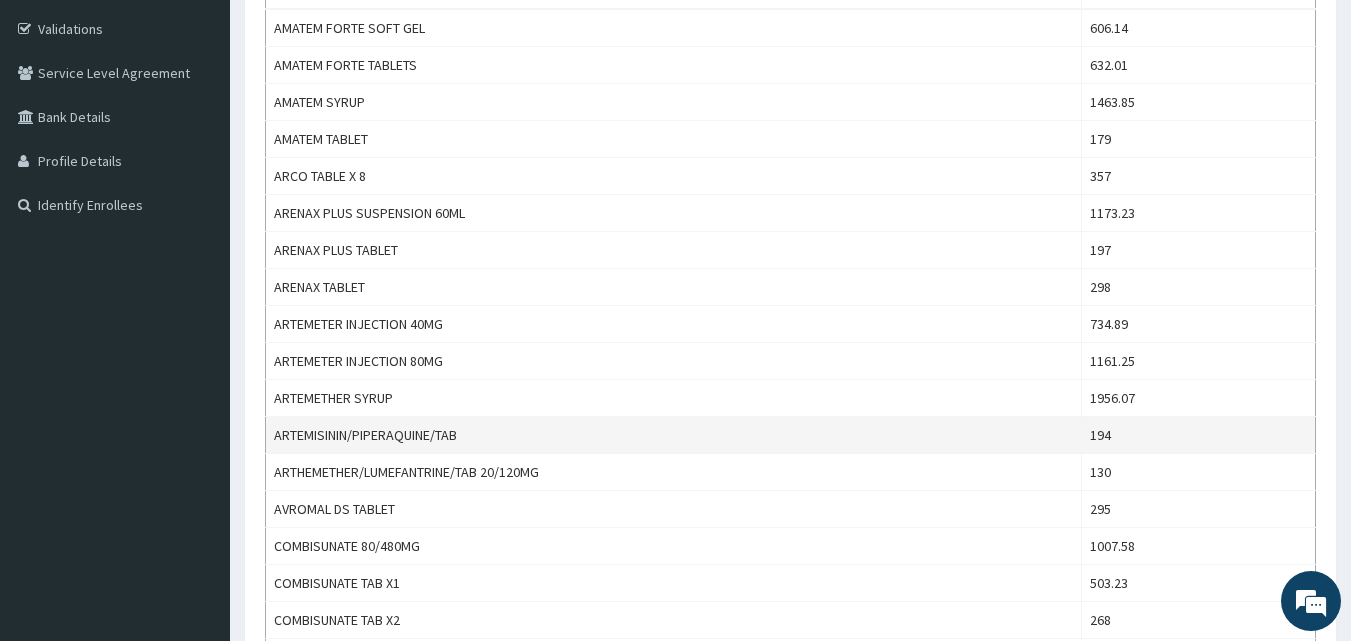scroll, scrollTop: 400, scrollLeft: 0, axis: vertical 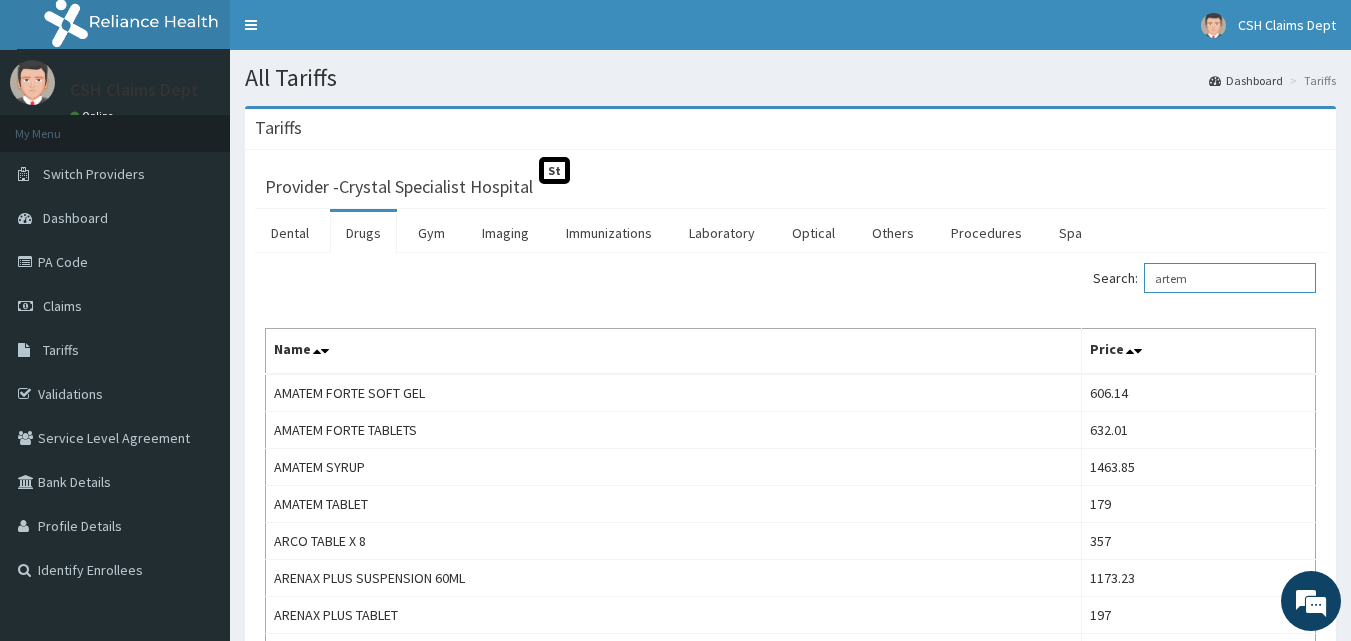 drag, startPoint x: 1224, startPoint y: 280, endPoint x: 787, endPoint y: 350, distance: 442.5709 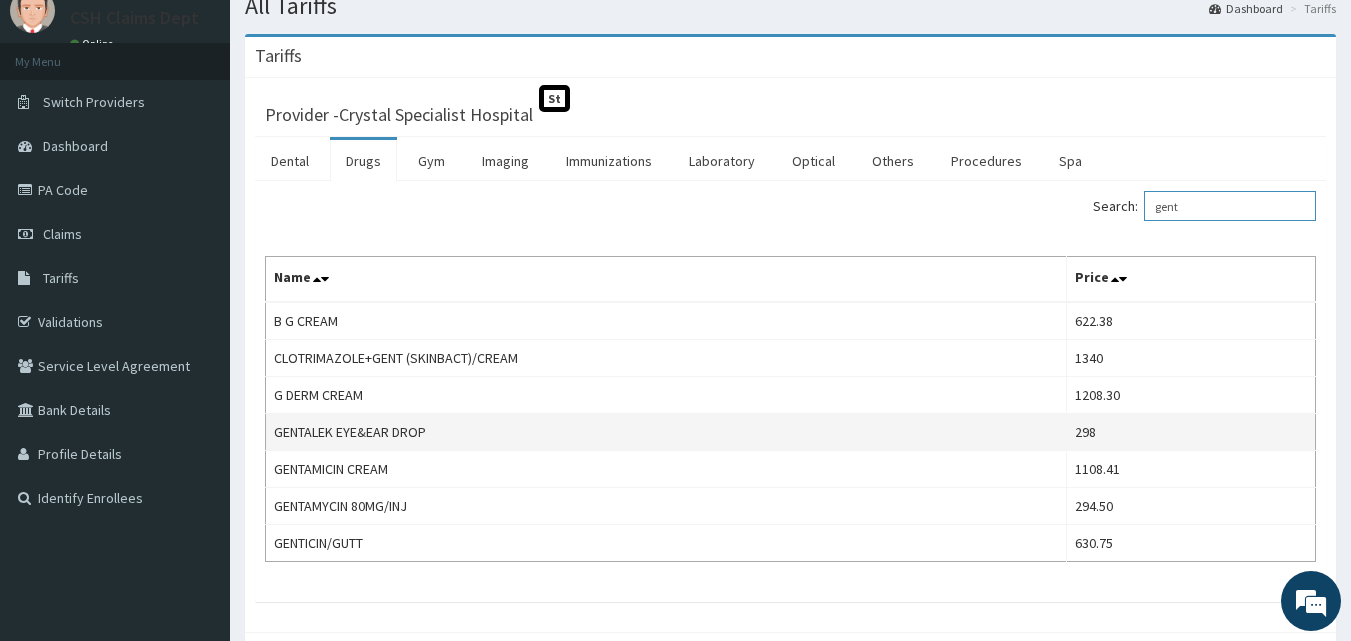 scroll, scrollTop: 170, scrollLeft: 0, axis: vertical 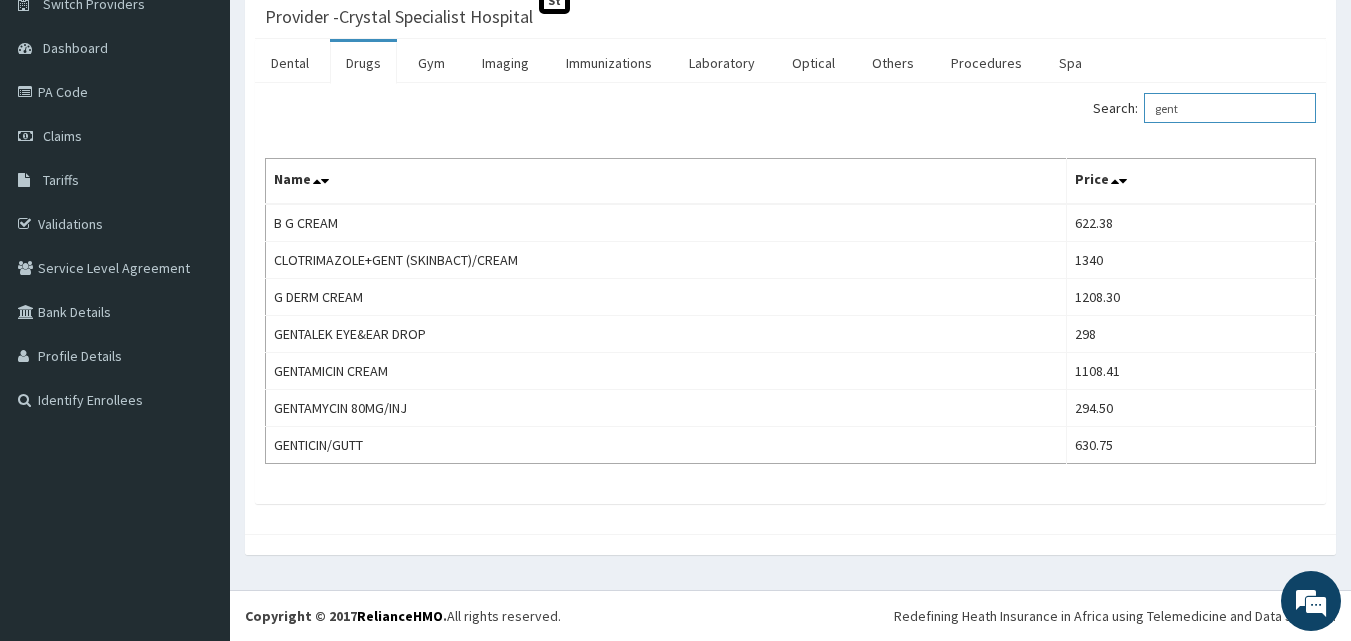 drag, startPoint x: 1206, startPoint y: 108, endPoint x: 1061, endPoint y: 122, distance: 145.6743 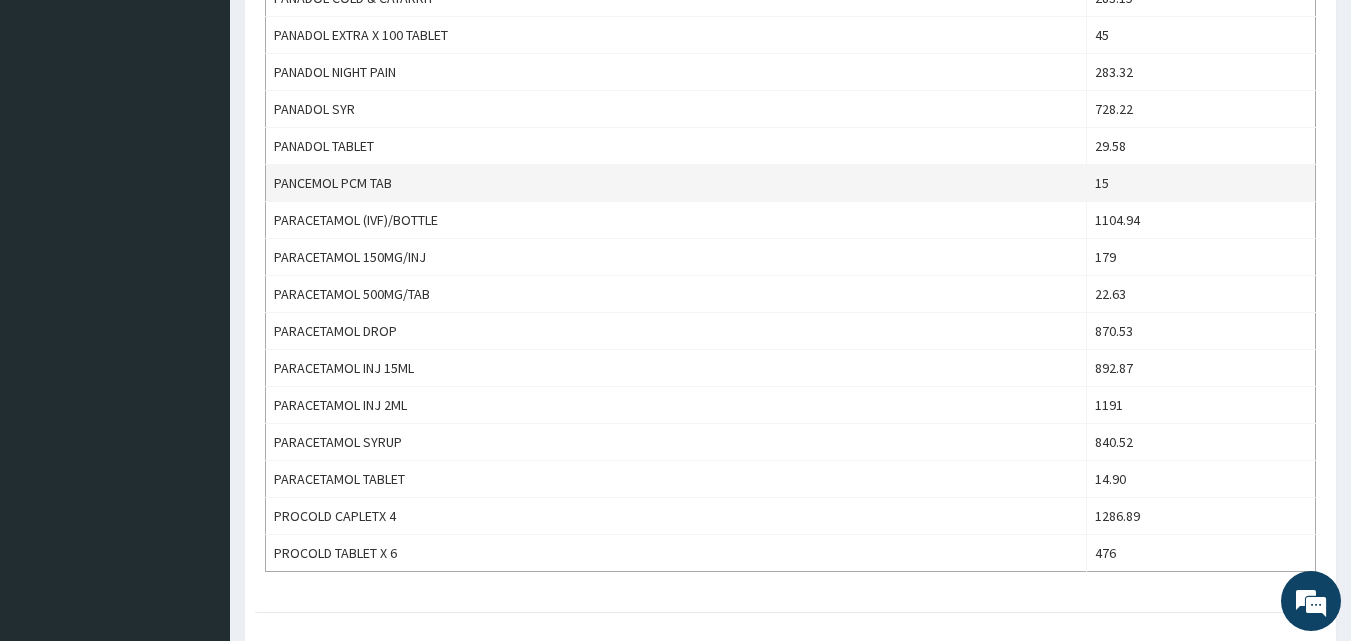 scroll, scrollTop: 1400, scrollLeft: 0, axis: vertical 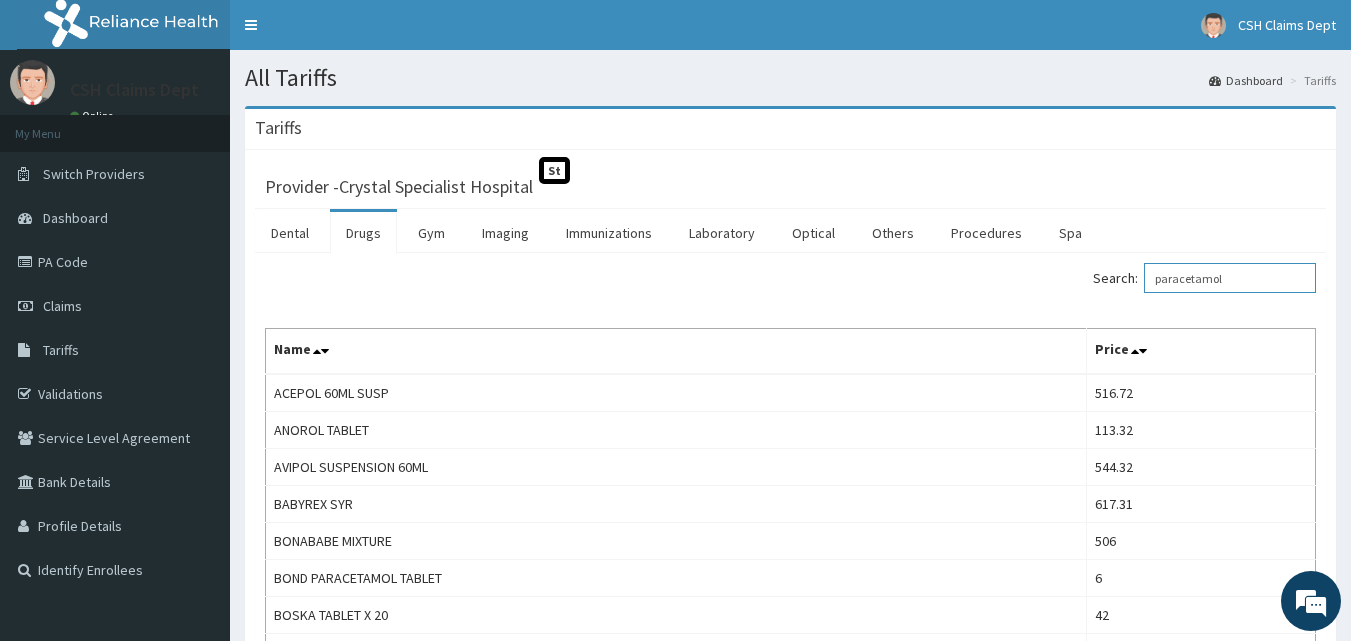 drag, startPoint x: 1249, startPoint y: 282, endPoint x: 920, endPoint y: 303, distance: 329.66953 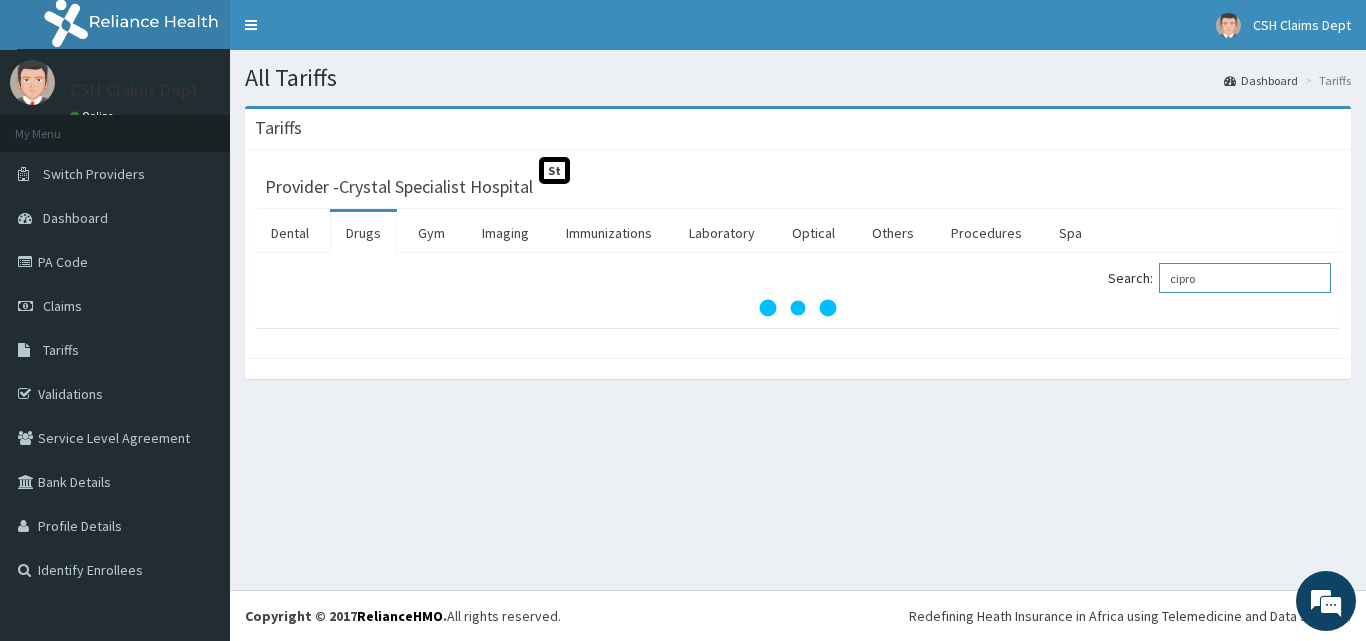 type on "cipro" 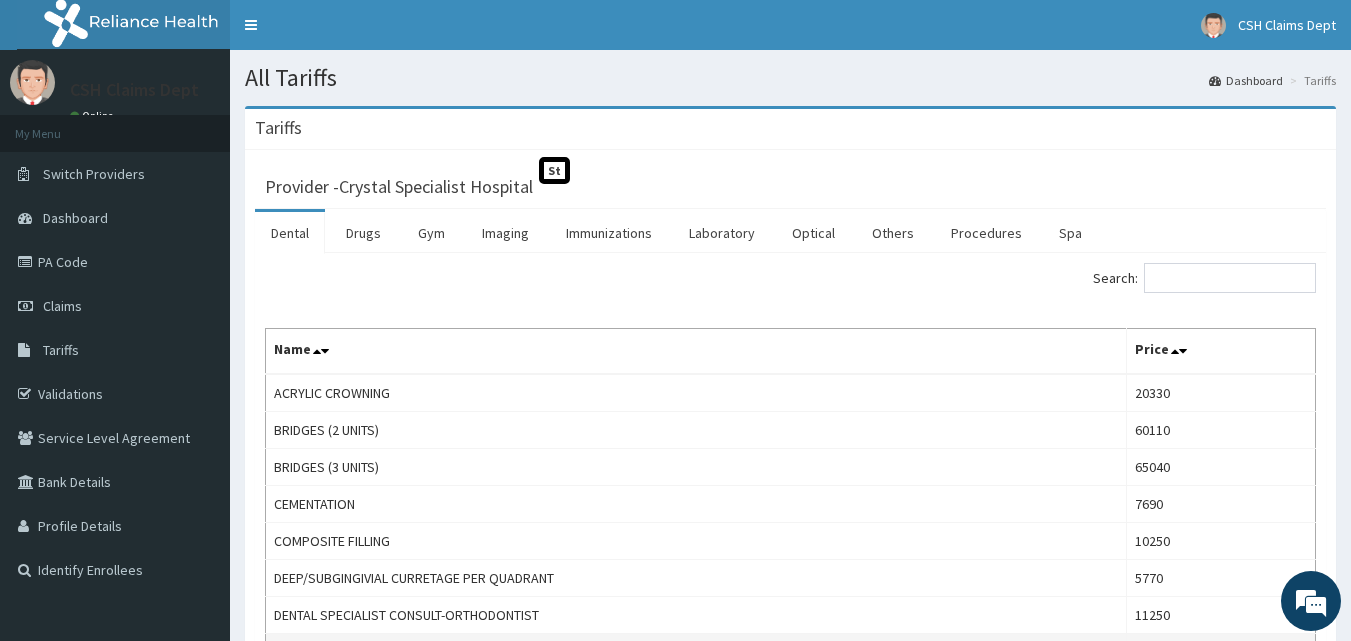 scroll, scrollTop: 0, scrollLeft: 0, axis: both 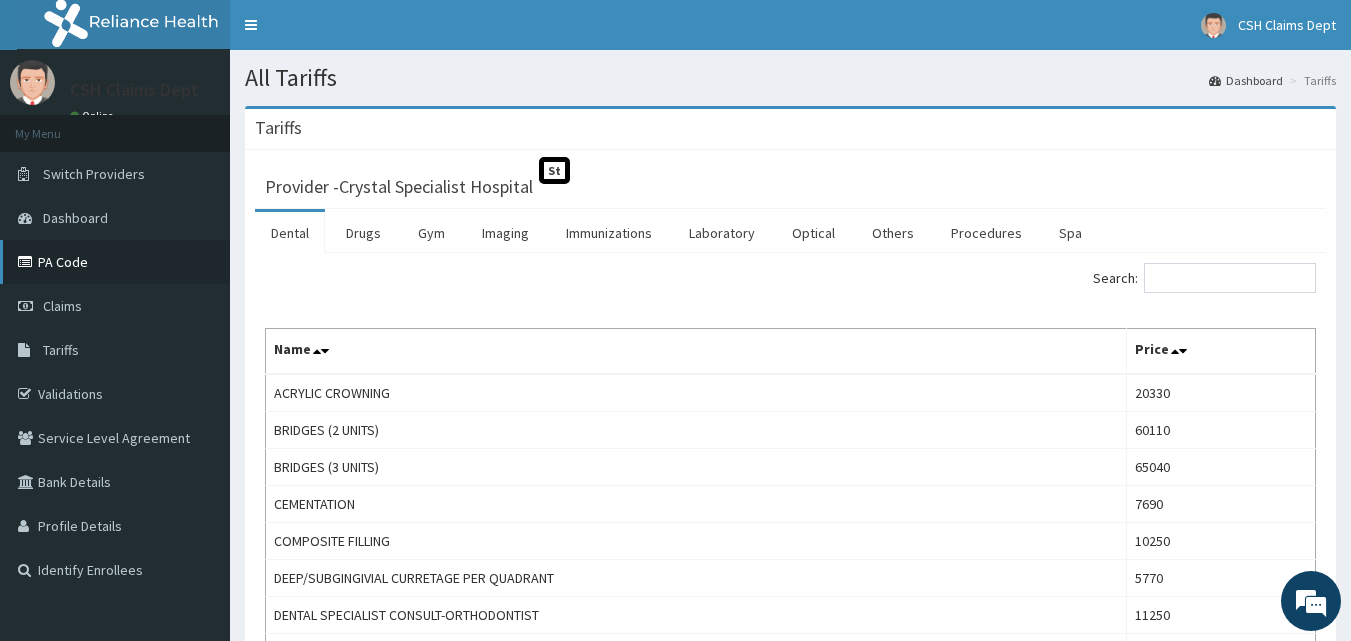 click on "PA Code" at bounding box center [115, 262] 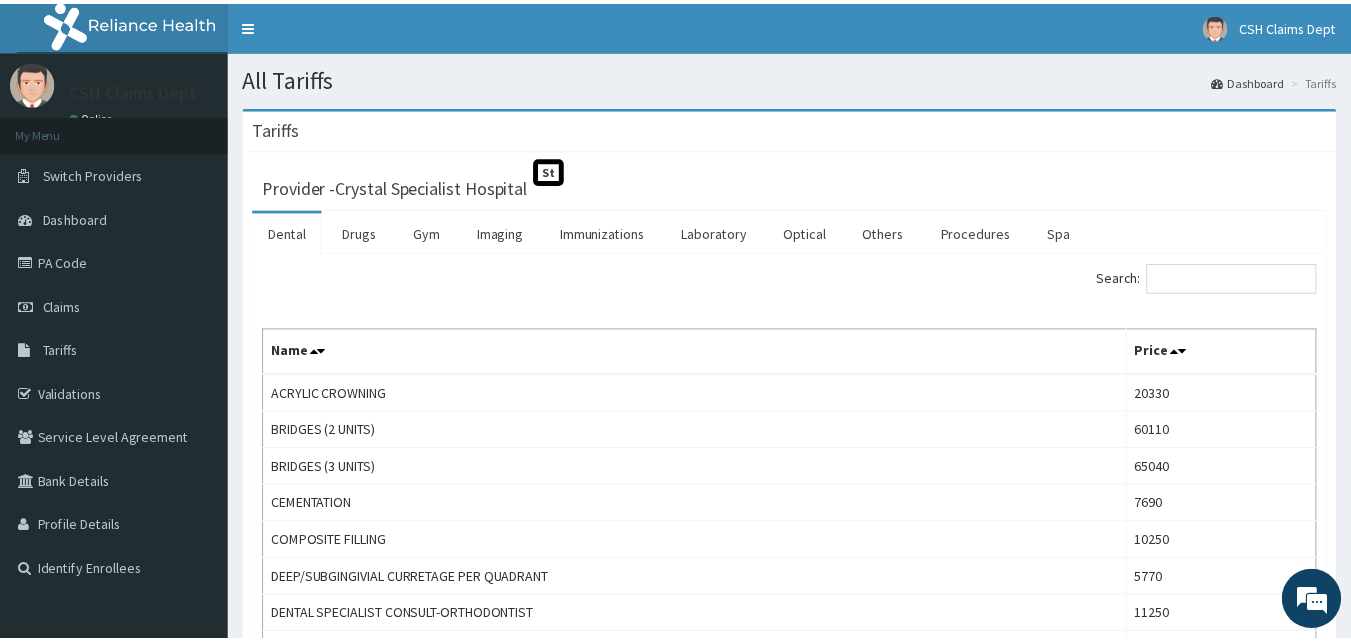 scroll, scrollTop: 0, scrollLeft: 0, axis: both 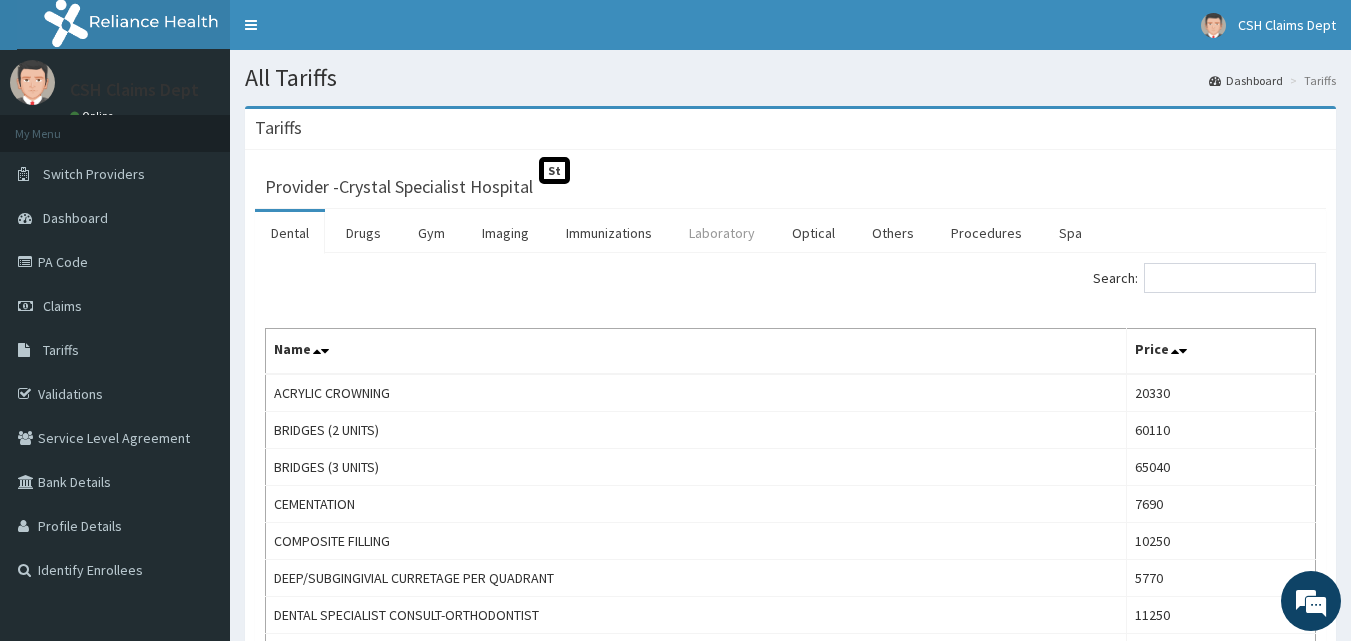 click on "Laboratory" at bounding box center [722, 233] 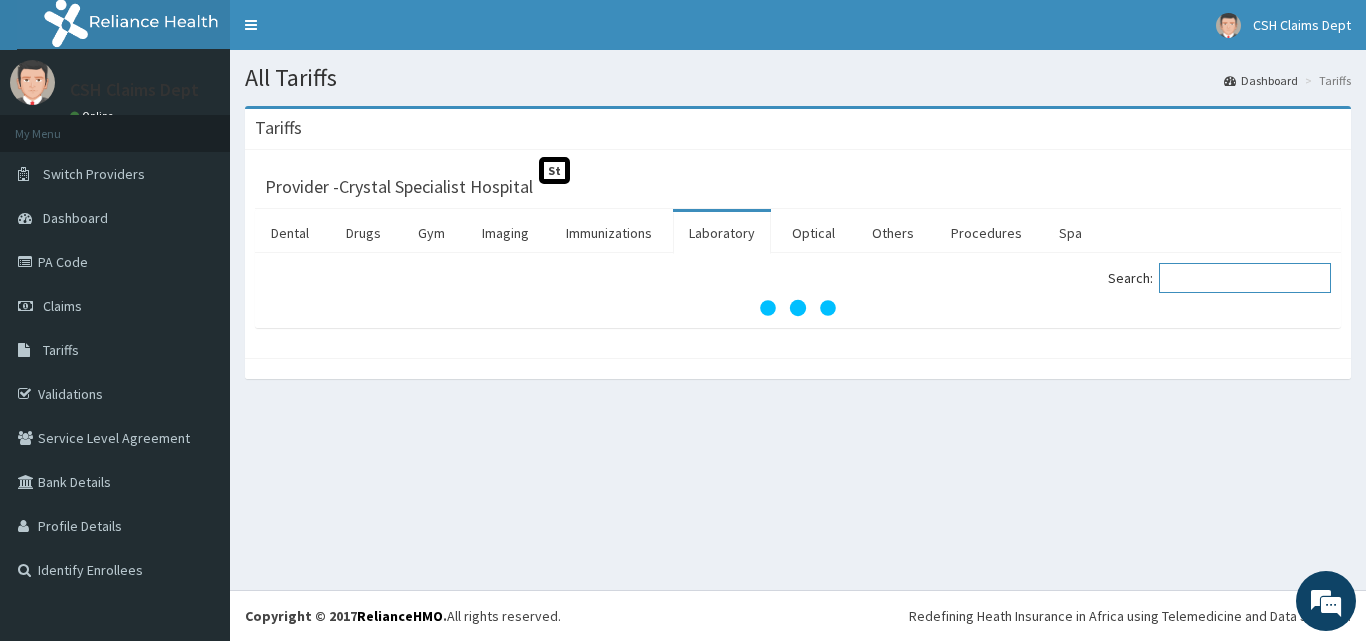 click on "Search:" at bounding box center (1245, 278) 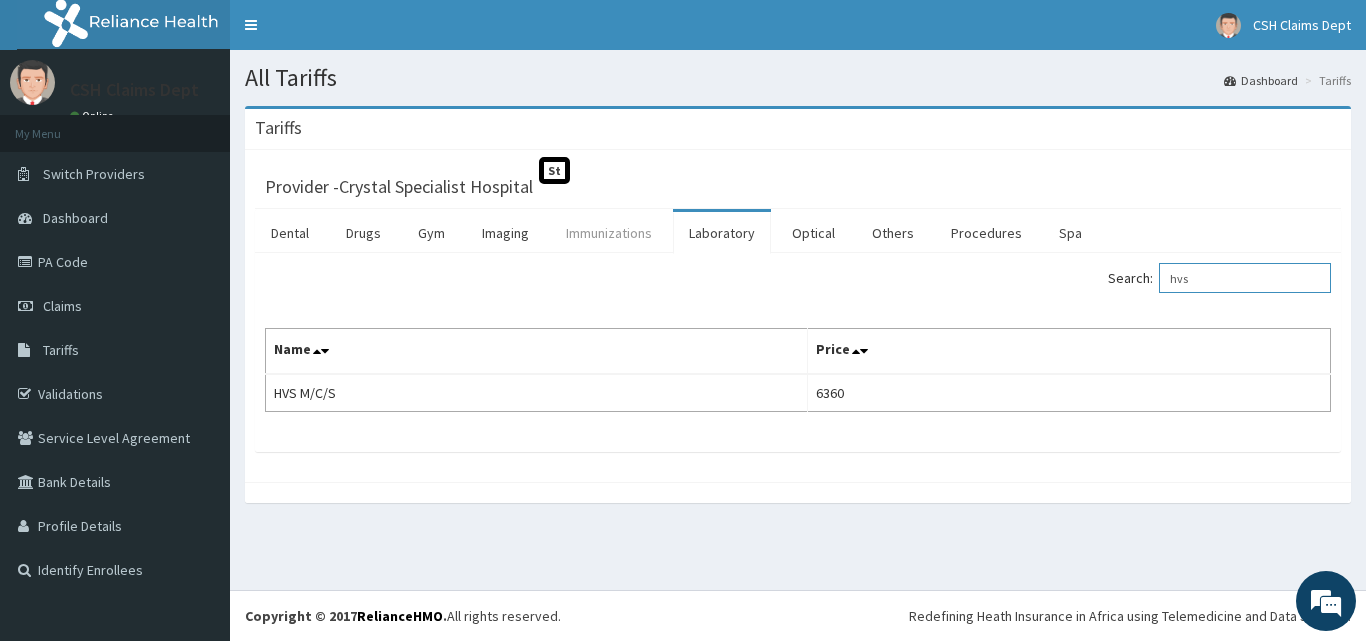 scroll, scrollTop: 0, scrollLeft: 0, axis: both 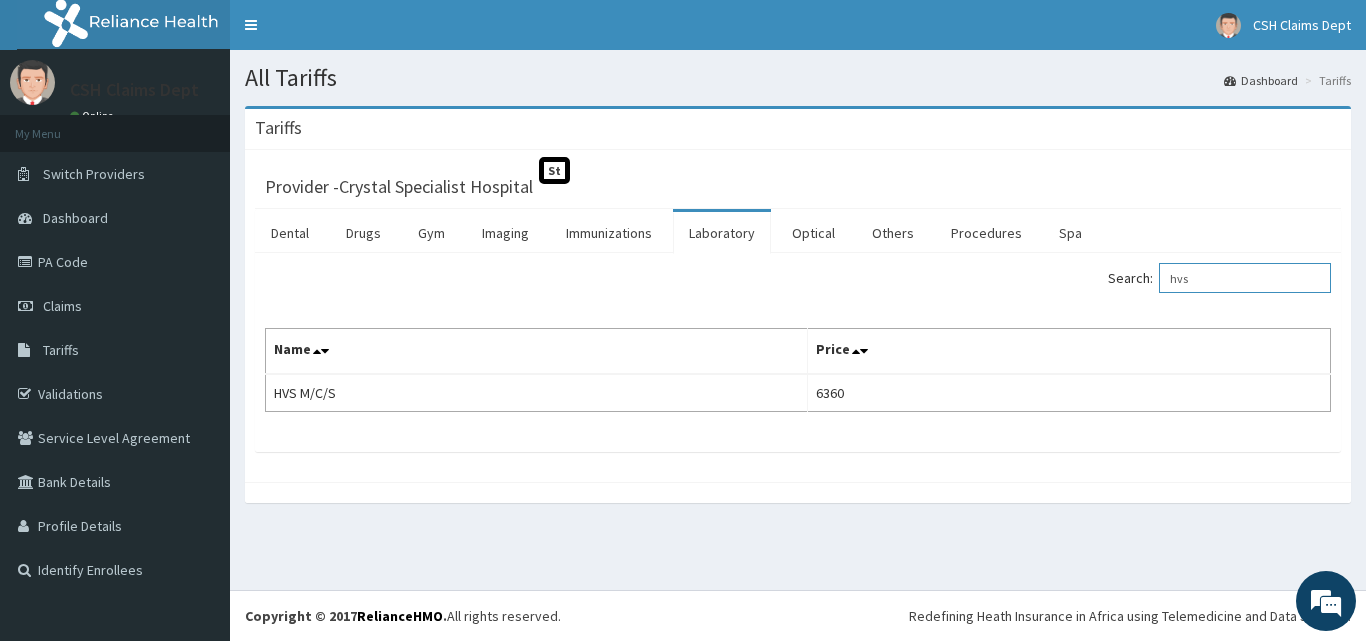 drag, startPoint x: 1214, startPoint y: 280, endPoint x: 1072, endPoint y: 269, distance: 142.42542 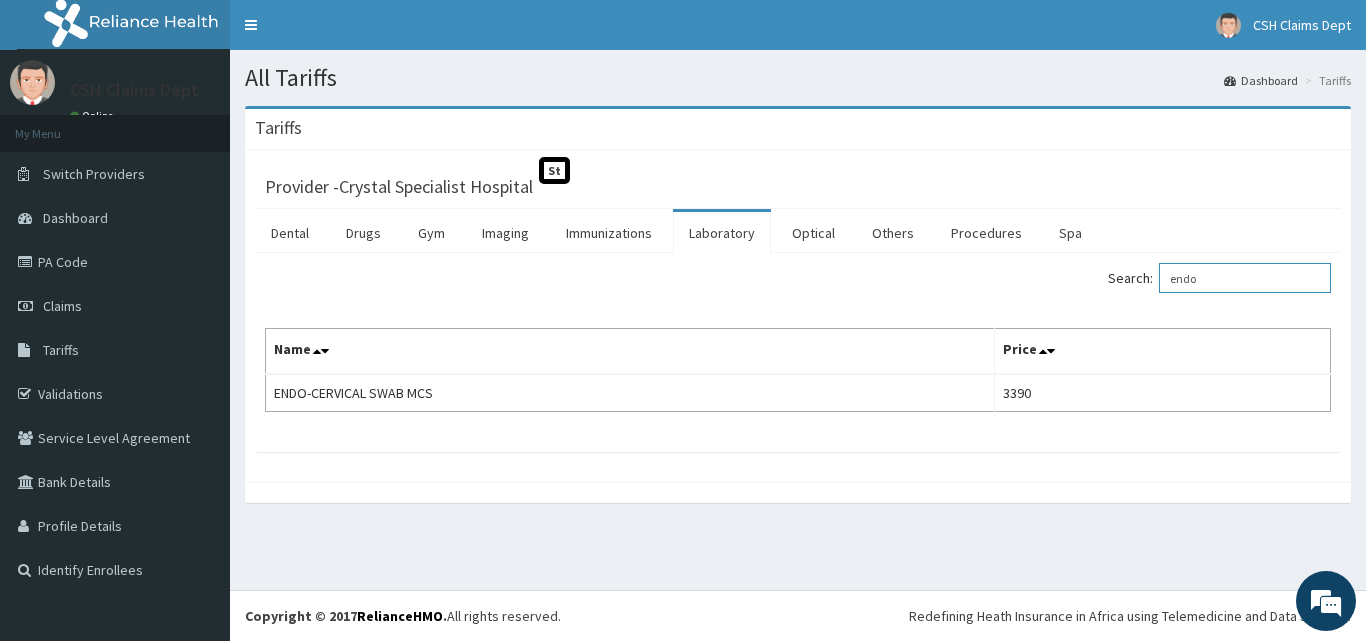 drag, startPoint x: 1240, startPoint y: 277, endPoint x: 953, endPoint y: 293, distance: 287.44565 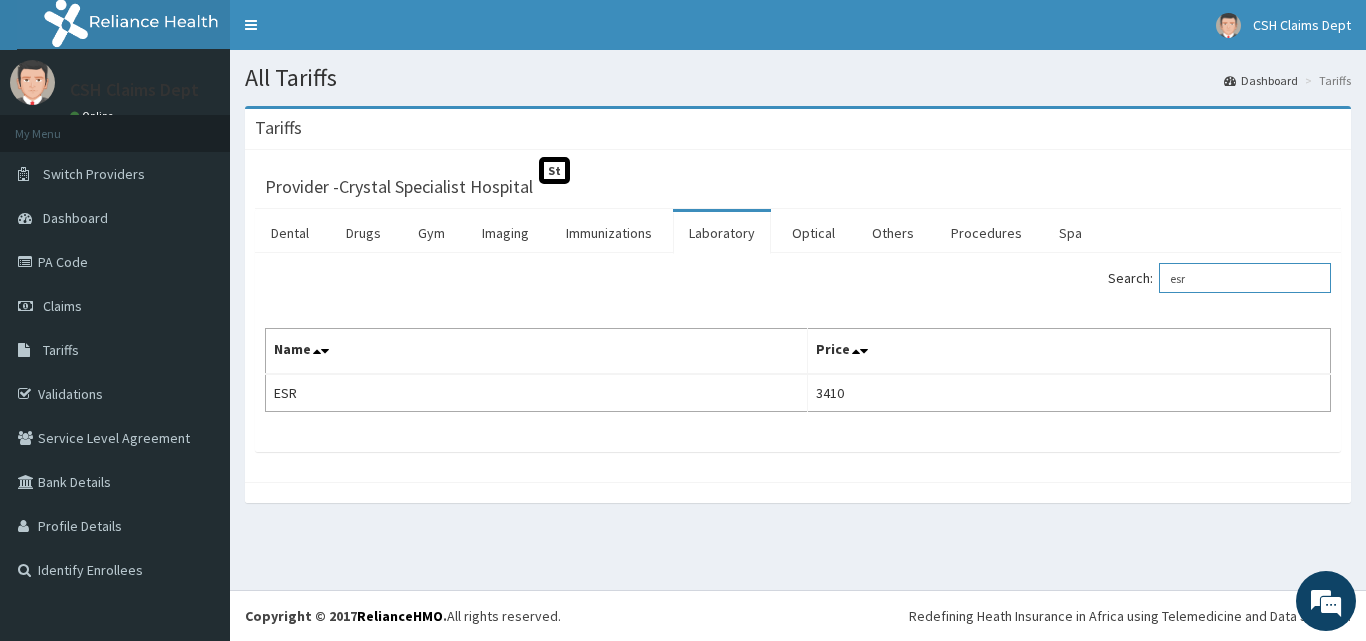 type on "esr" 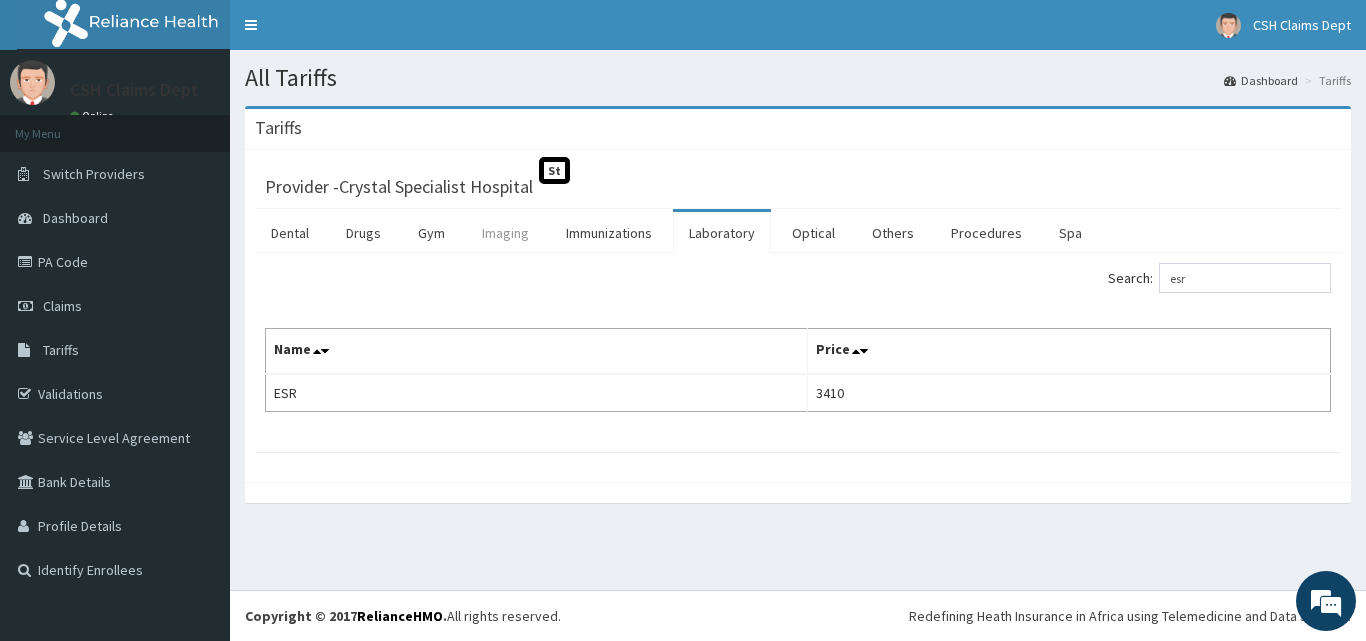 click on "Imaging" at bounding box center (505, 233) 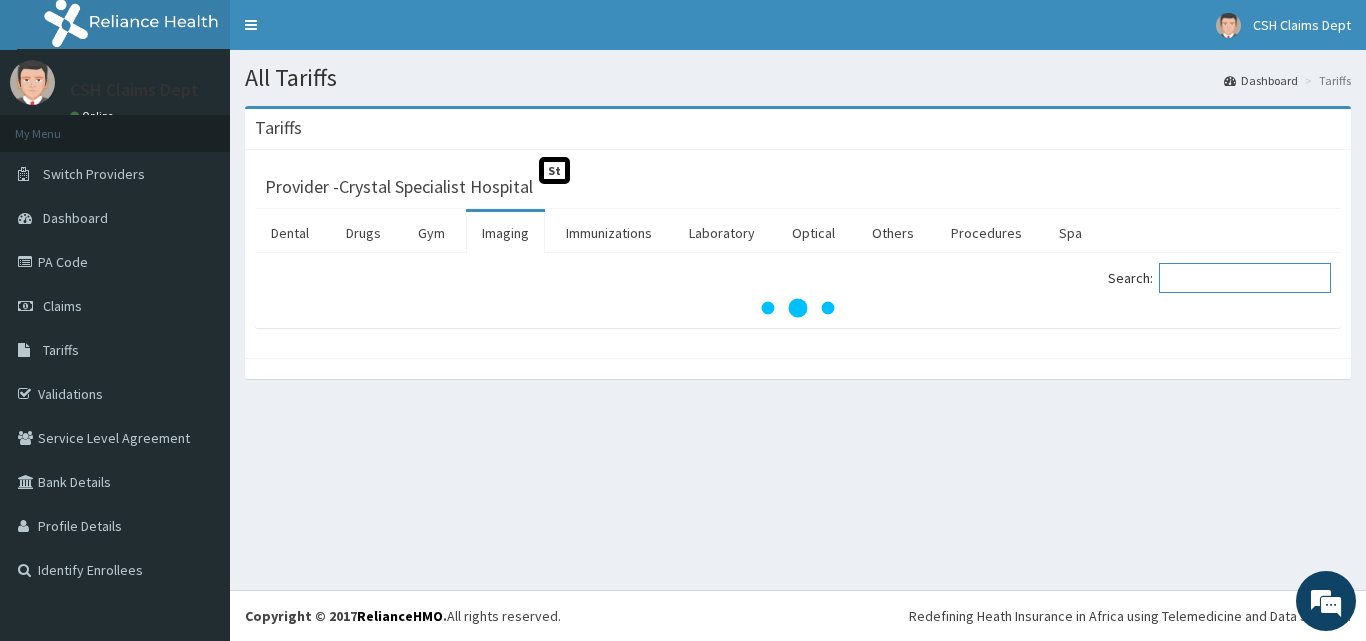 click on "Search:" at bounding box center [1245, 278] 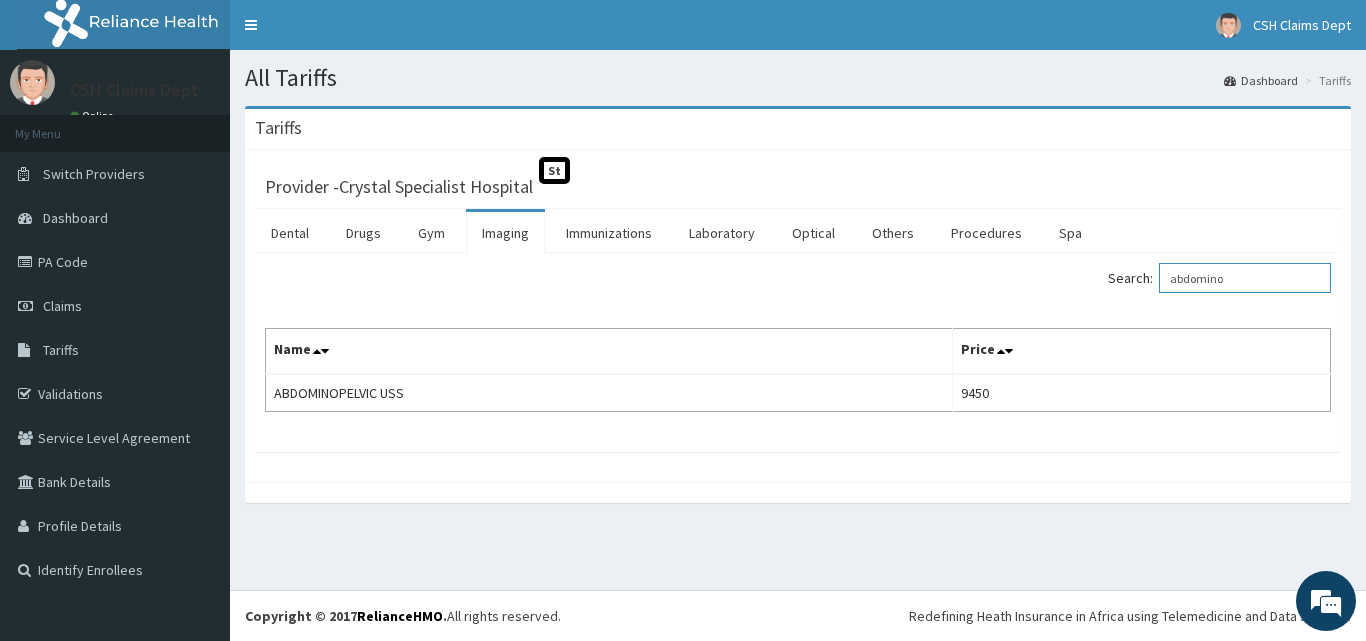 type on "abdomino" 